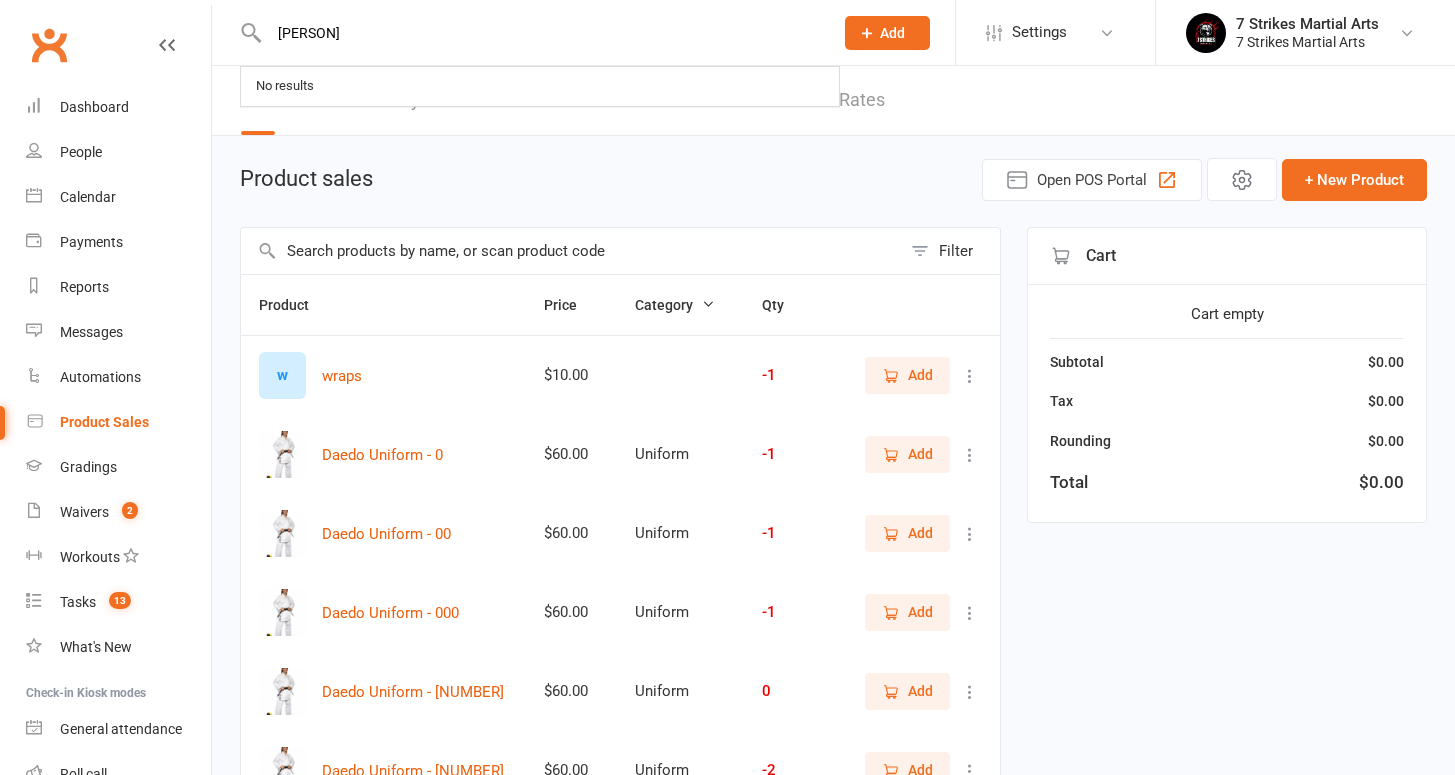 select on "100" 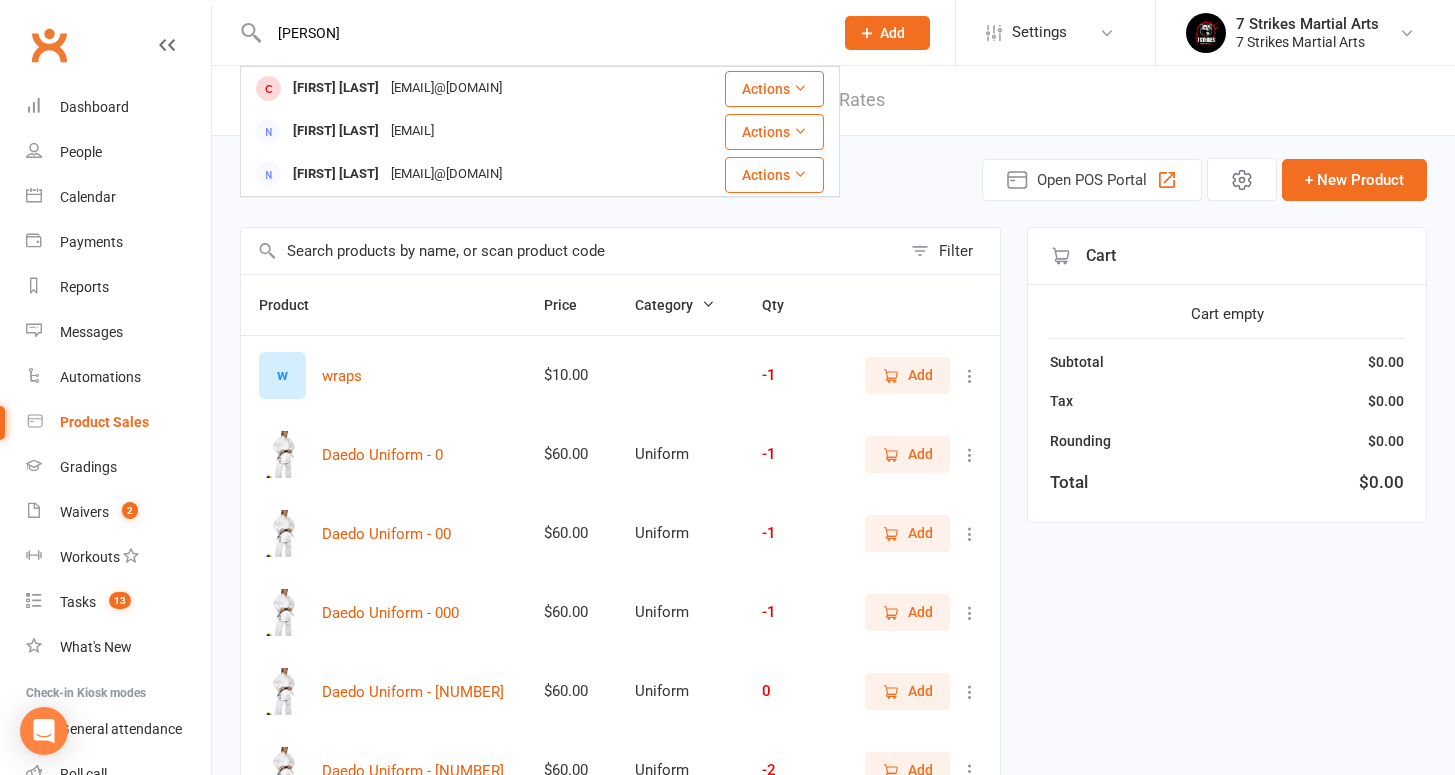 type on "[FIRST]" 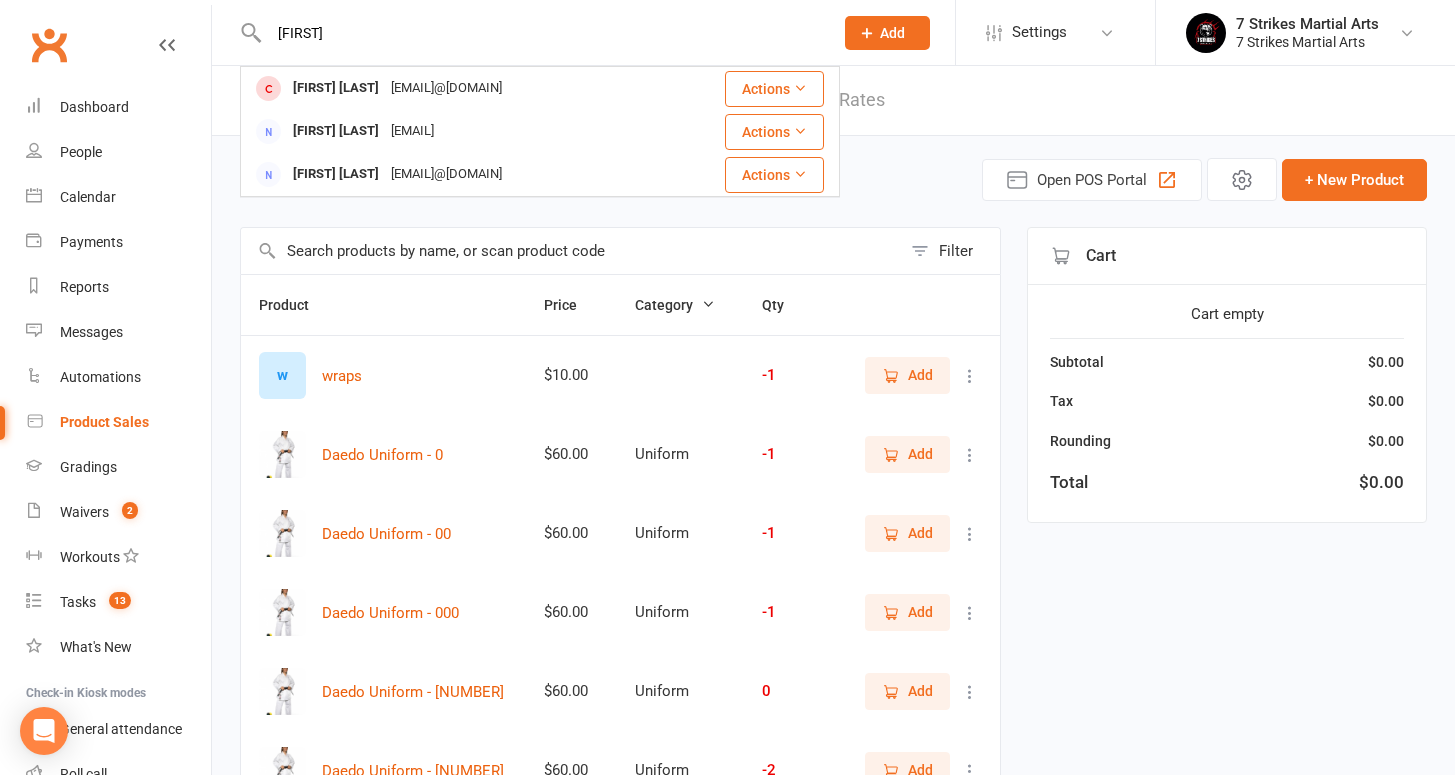 drag, startPoint x: 0, startPoint y: 0, endPoint x: 455, endPoint y: 88, distance: 463.43176 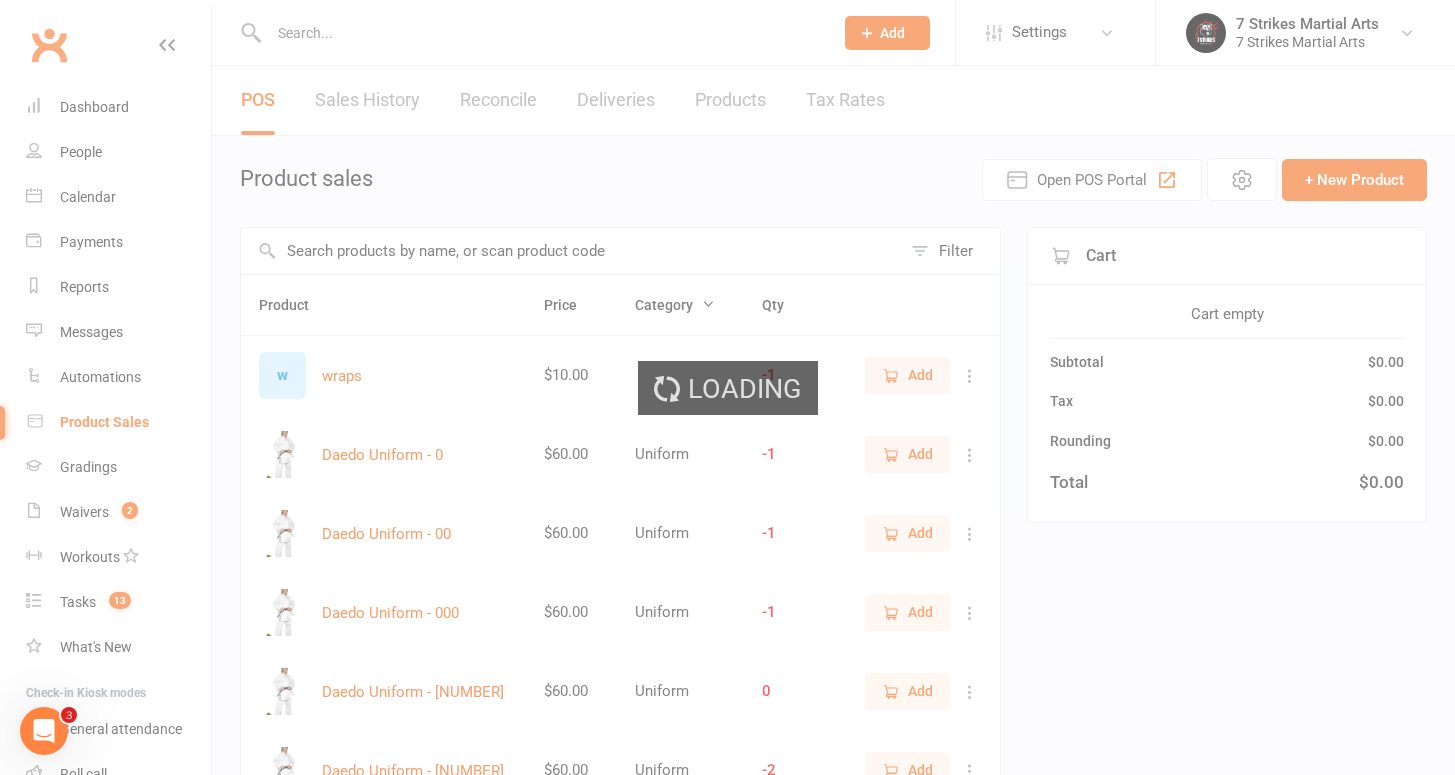 scroll, scrollTop: 0, scrollLeft: 0, axis: both 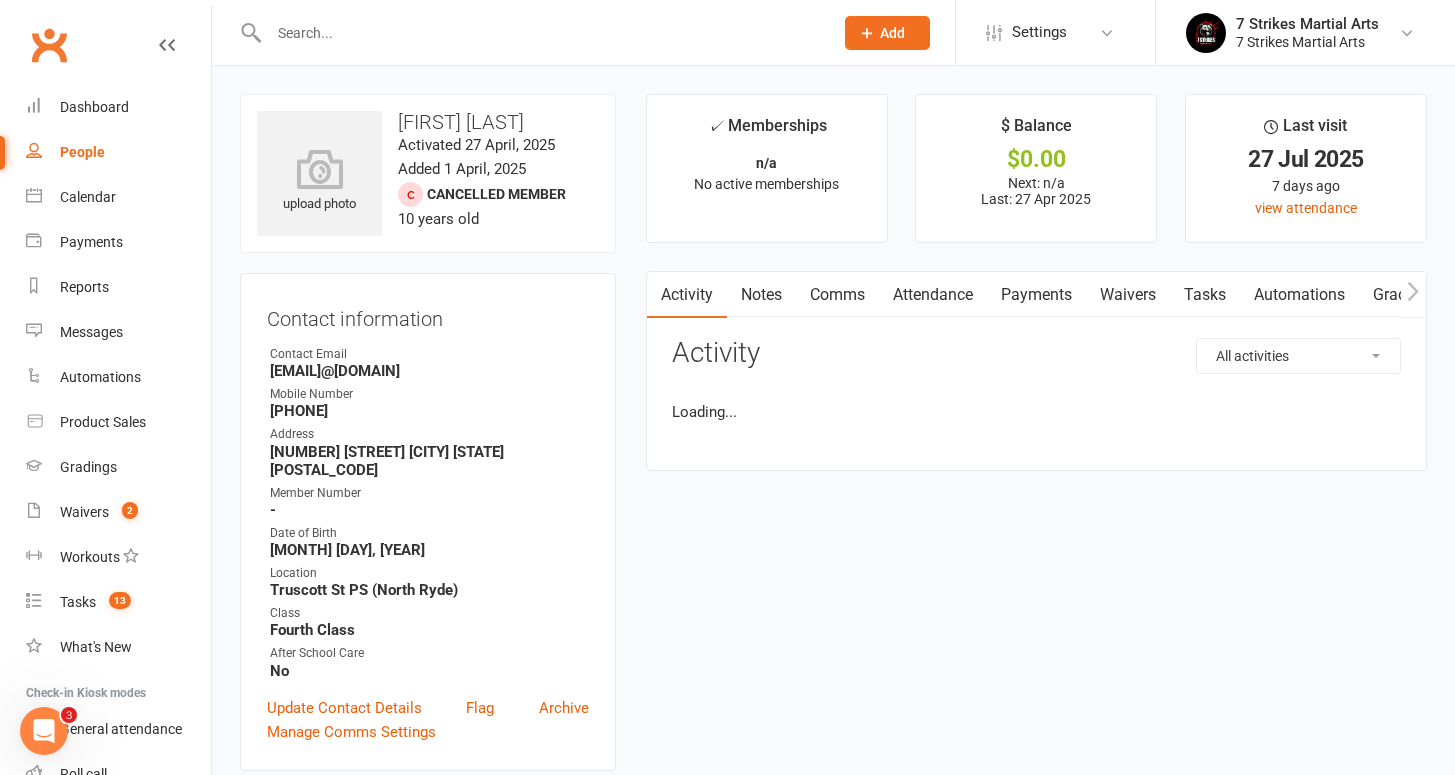 click on "Attendance" at bounding box center [933, 295] 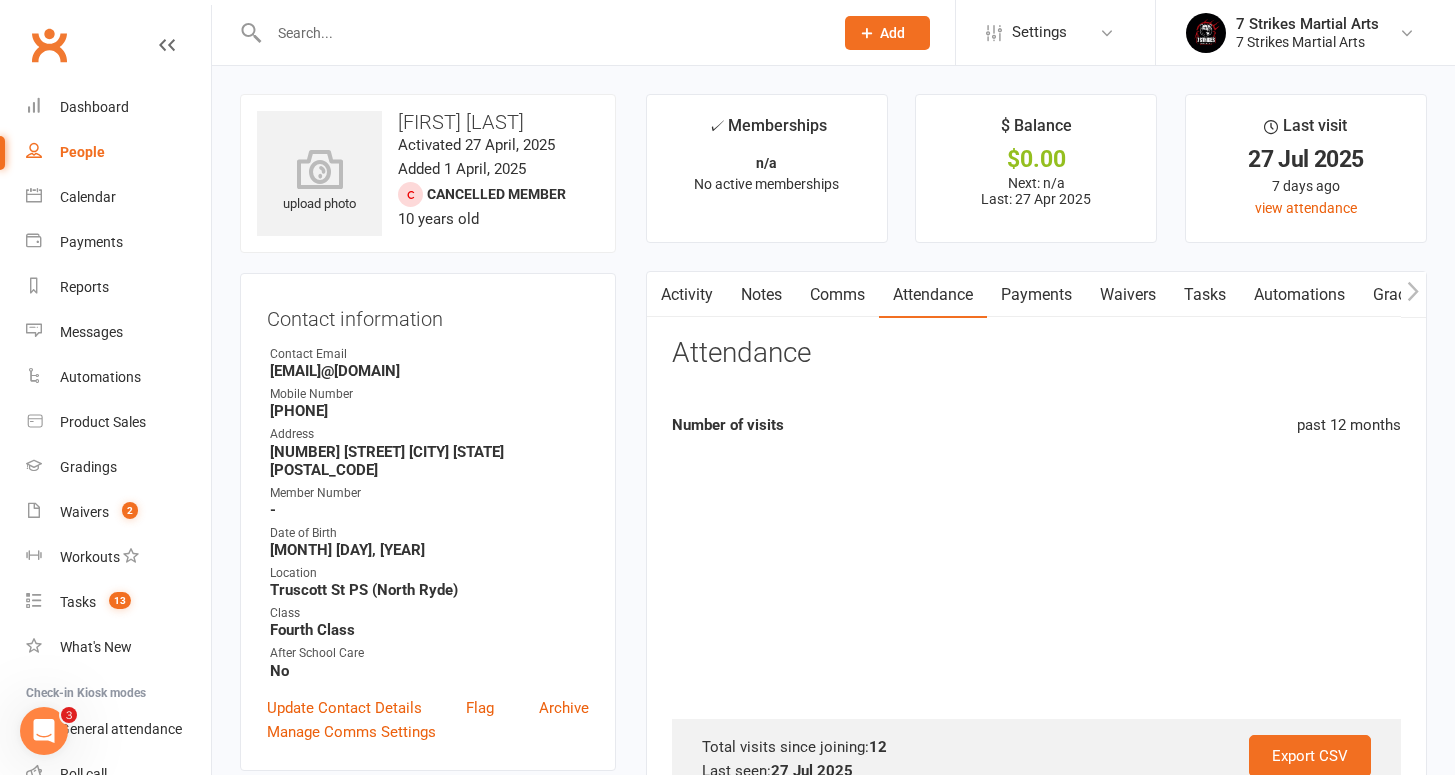 scroll, scrollTop: 4, scrollLeft: 0, axis: vertical 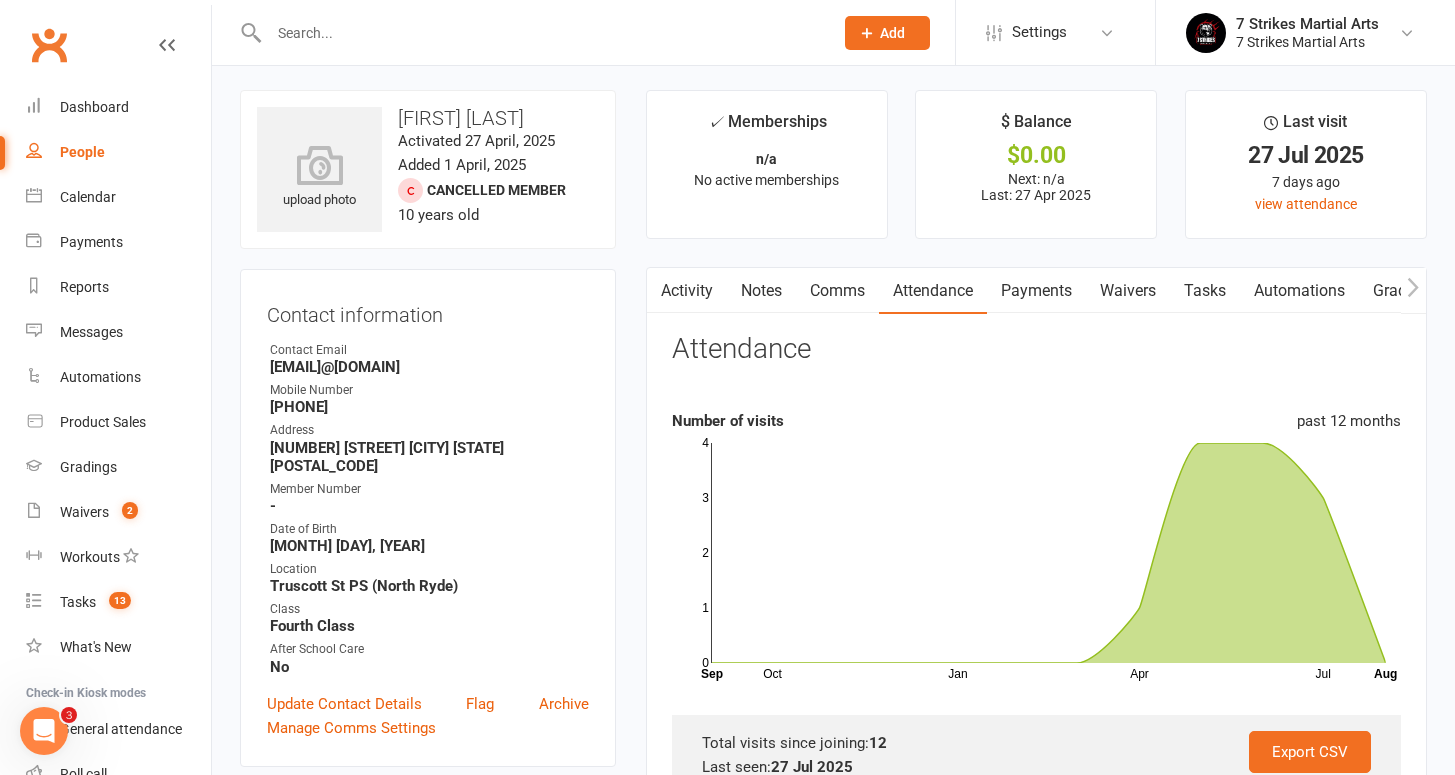 click on "Tasks" at bounding box center (1205, 291) 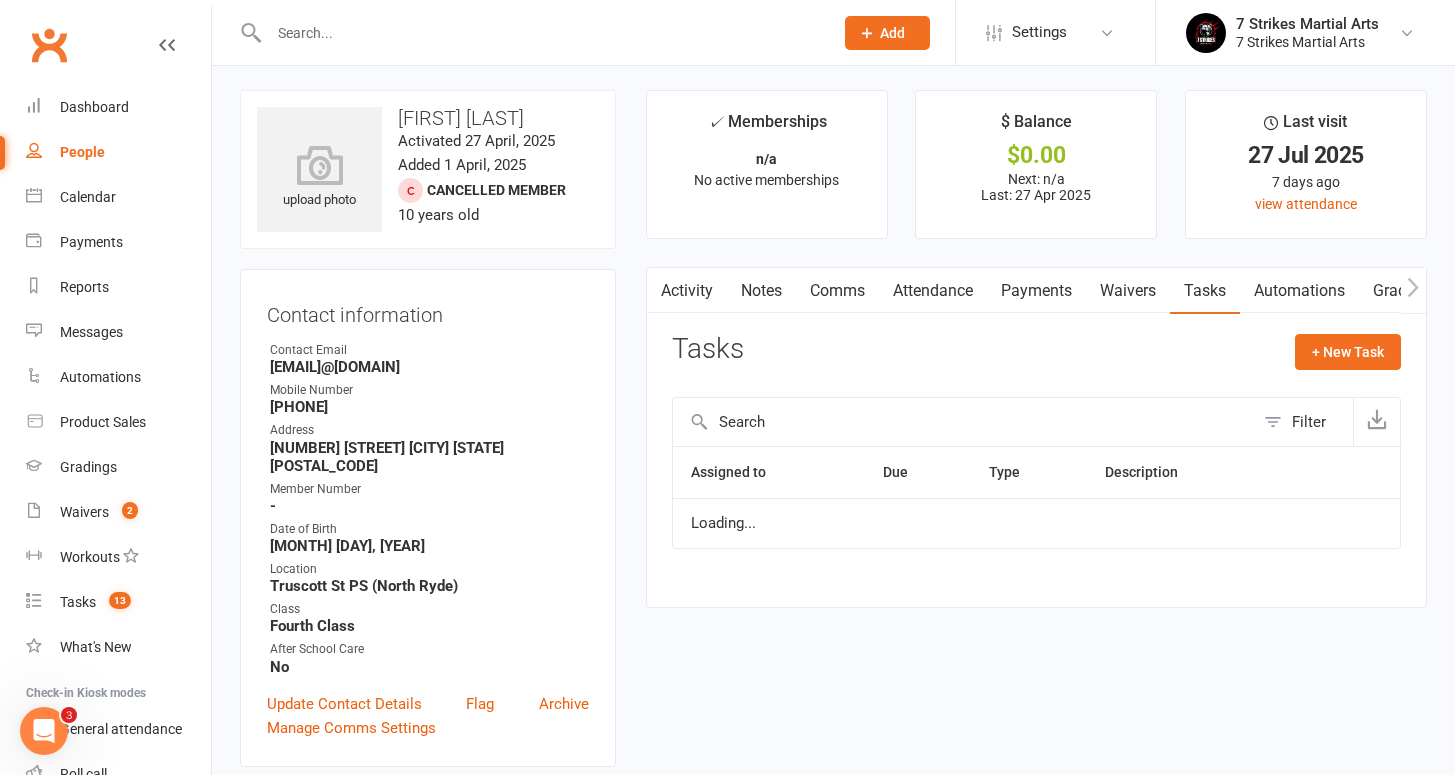 scroll, scrollTop: 42, scrollLeft: 0, axis: vertical 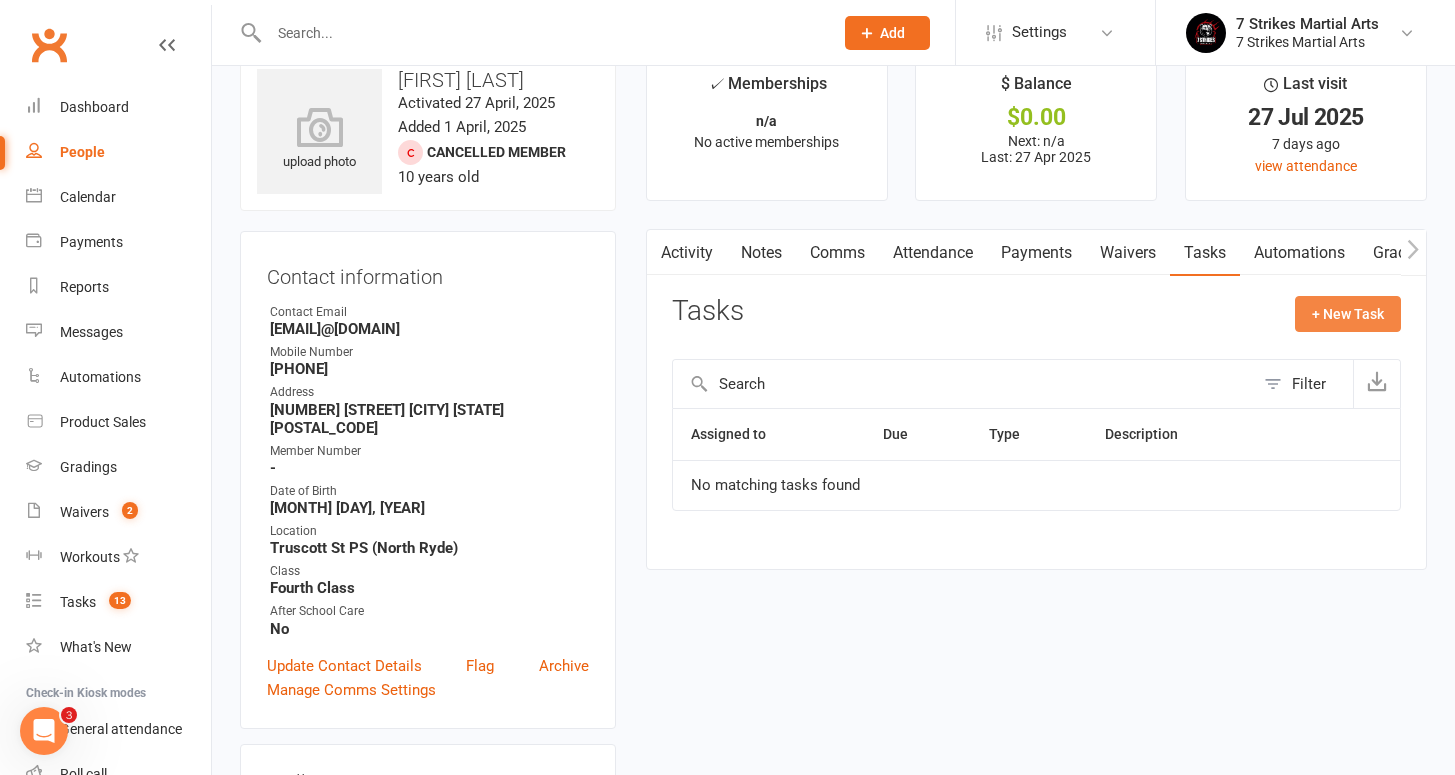 click on "+ New Task" at bounding box center [1348, 314] 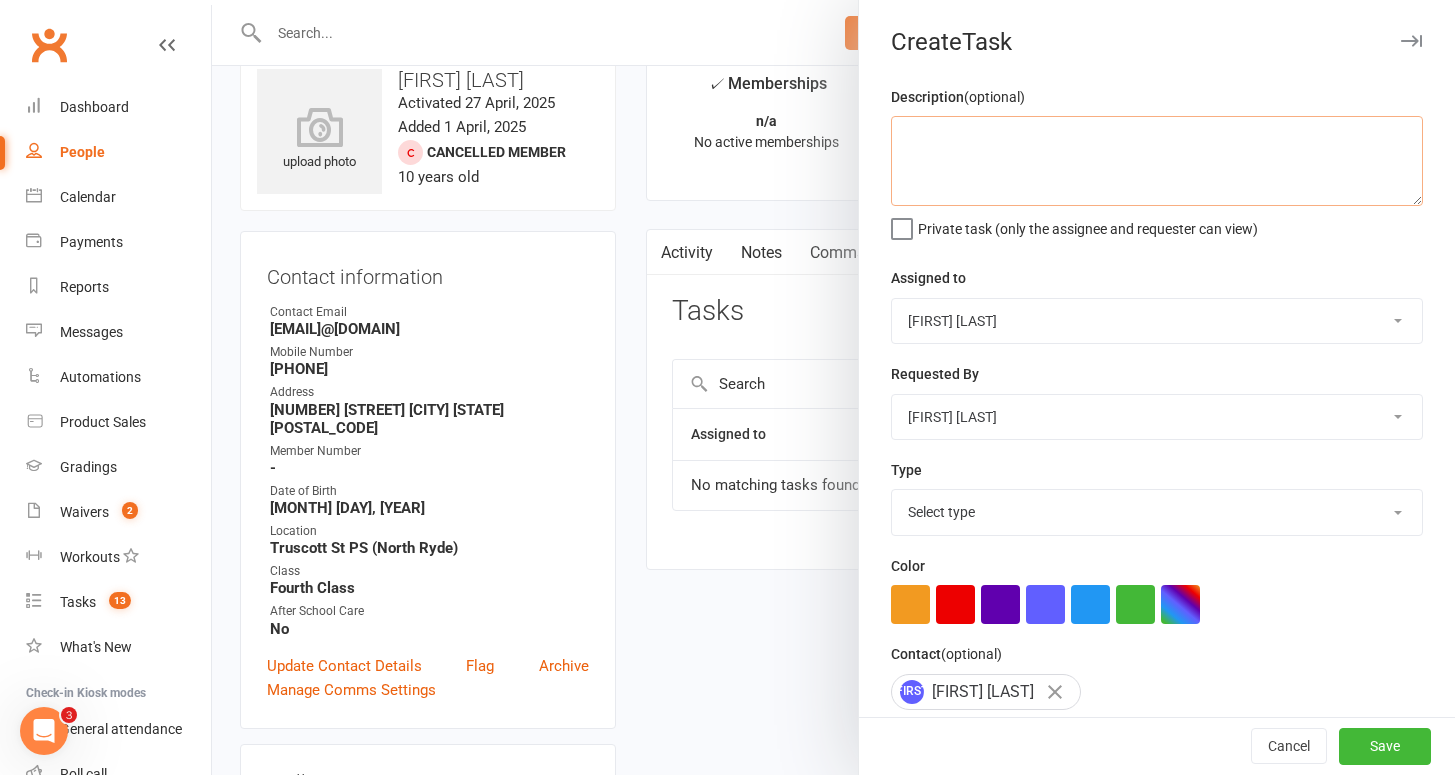 click at bounding box center (1157, 161) 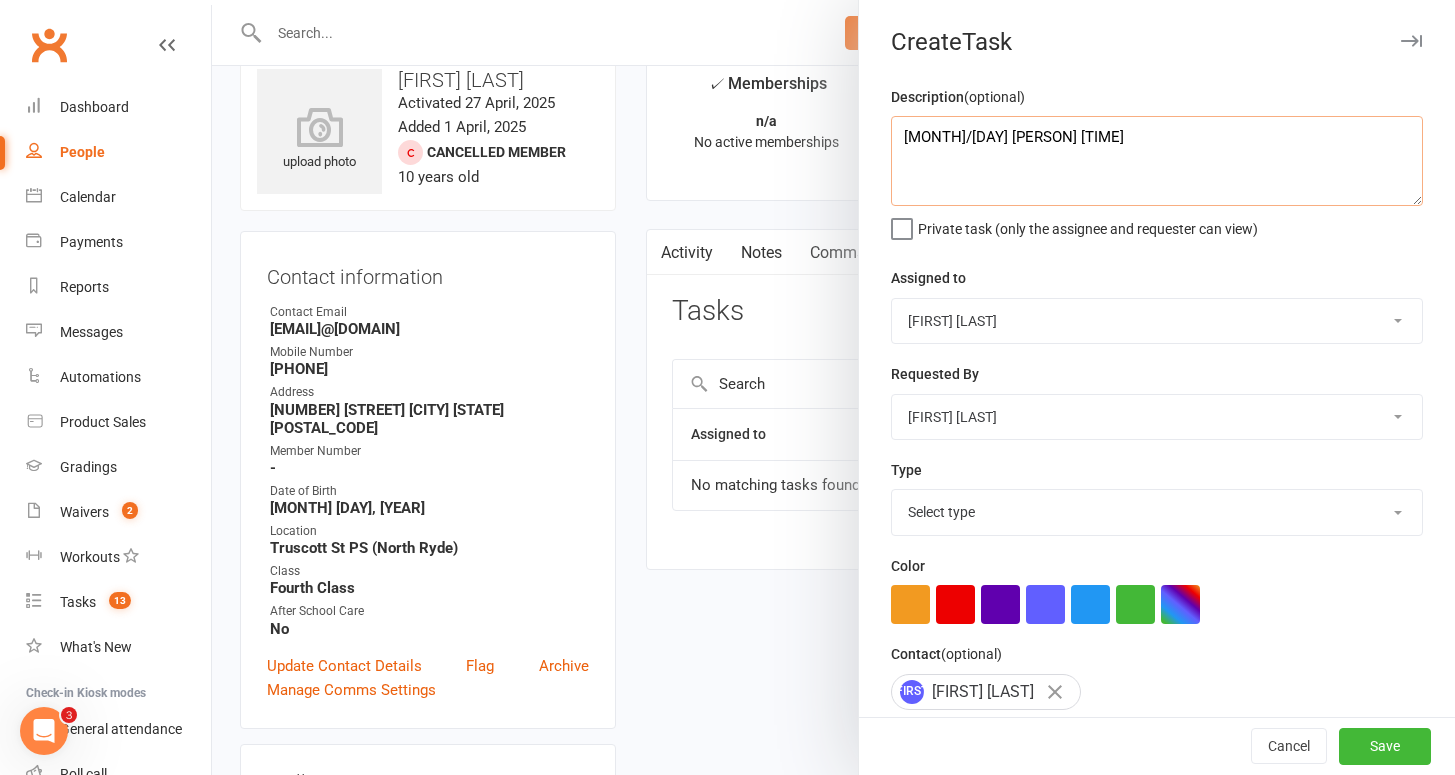 type on "[MONTH]/[DAY] [PERSON] [TIME]" 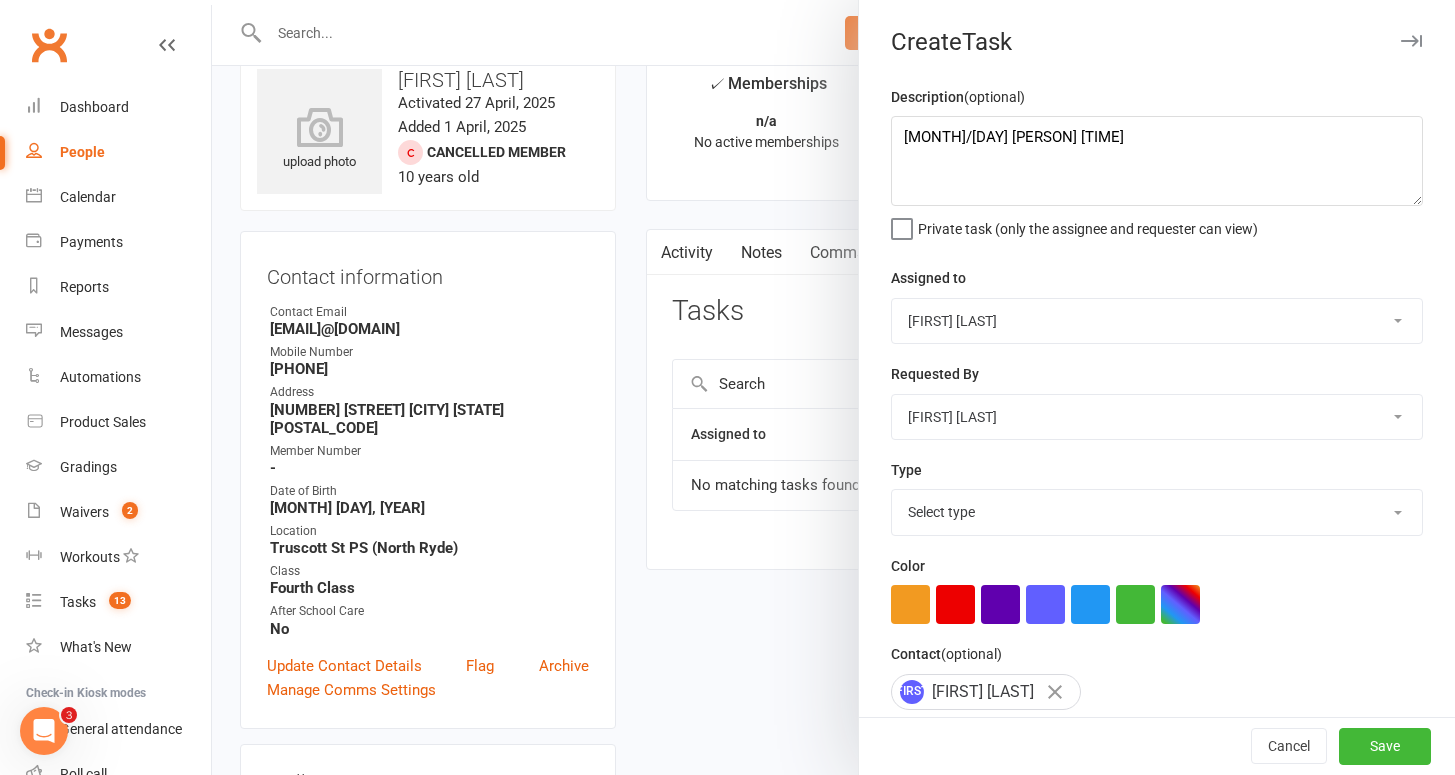 click on "Private task (only the assignee and requester can view)" at bounding box center [1088, 225] 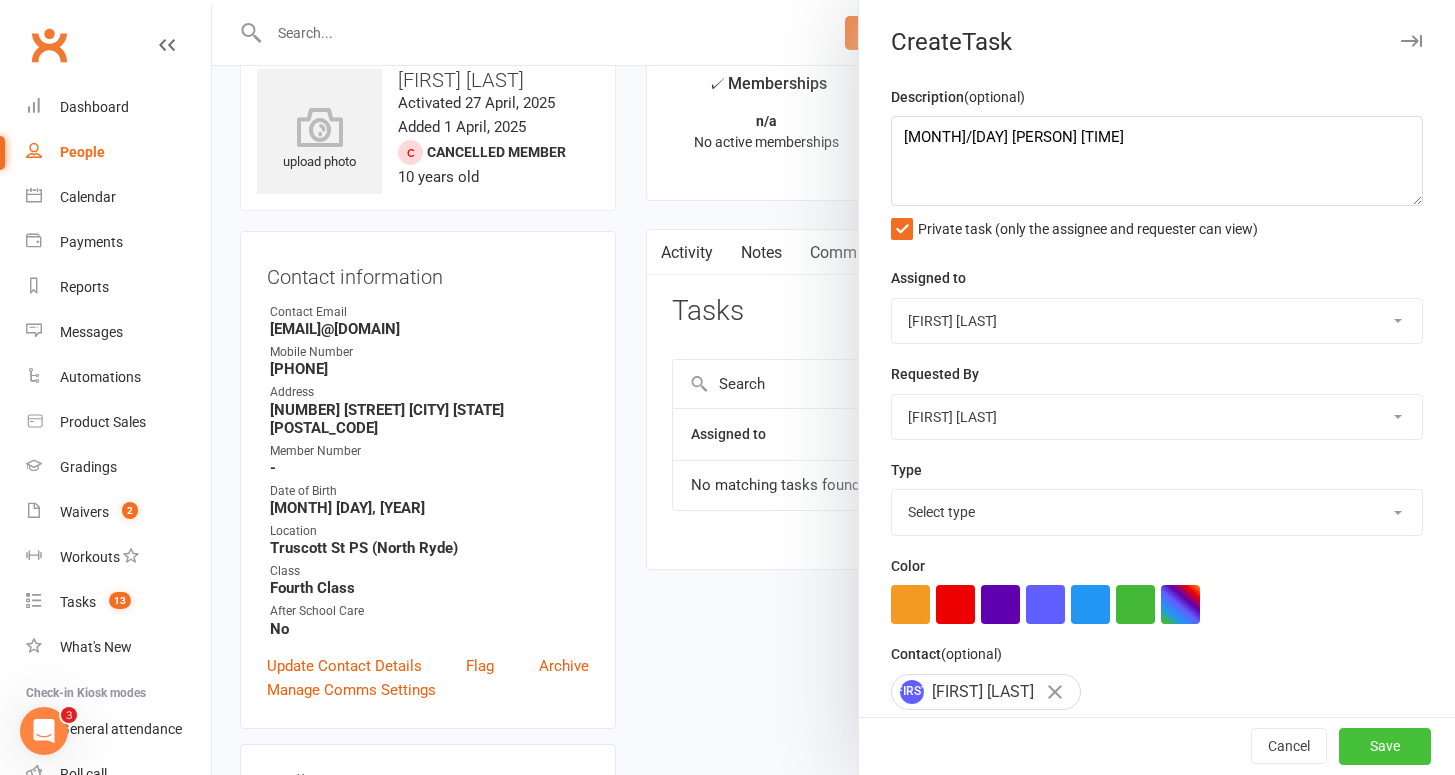 click on "Save" at bounding box center [1385, 747] 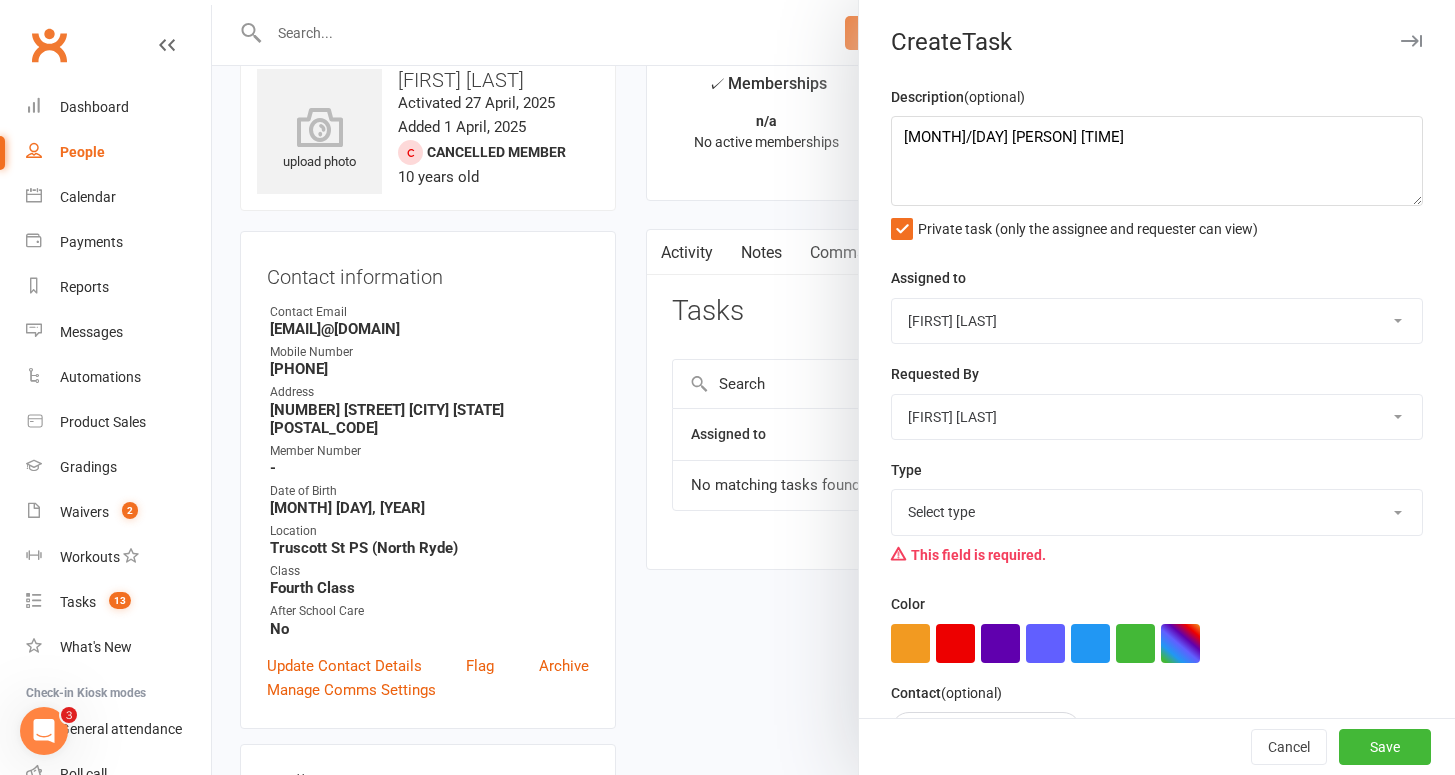 select on "[NUMBER]" 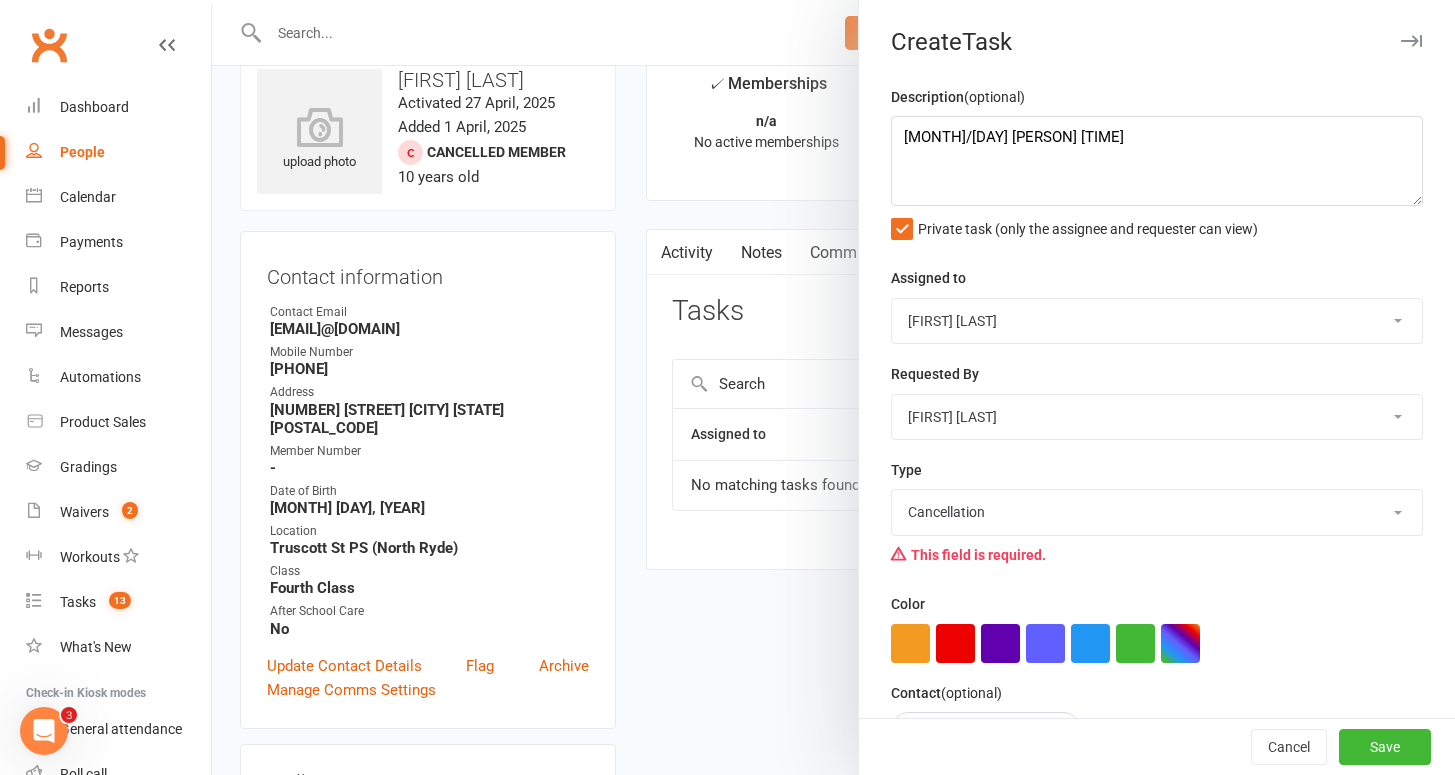scroll, scrollTop: 209, scrollLeft: 0, axis: vertical 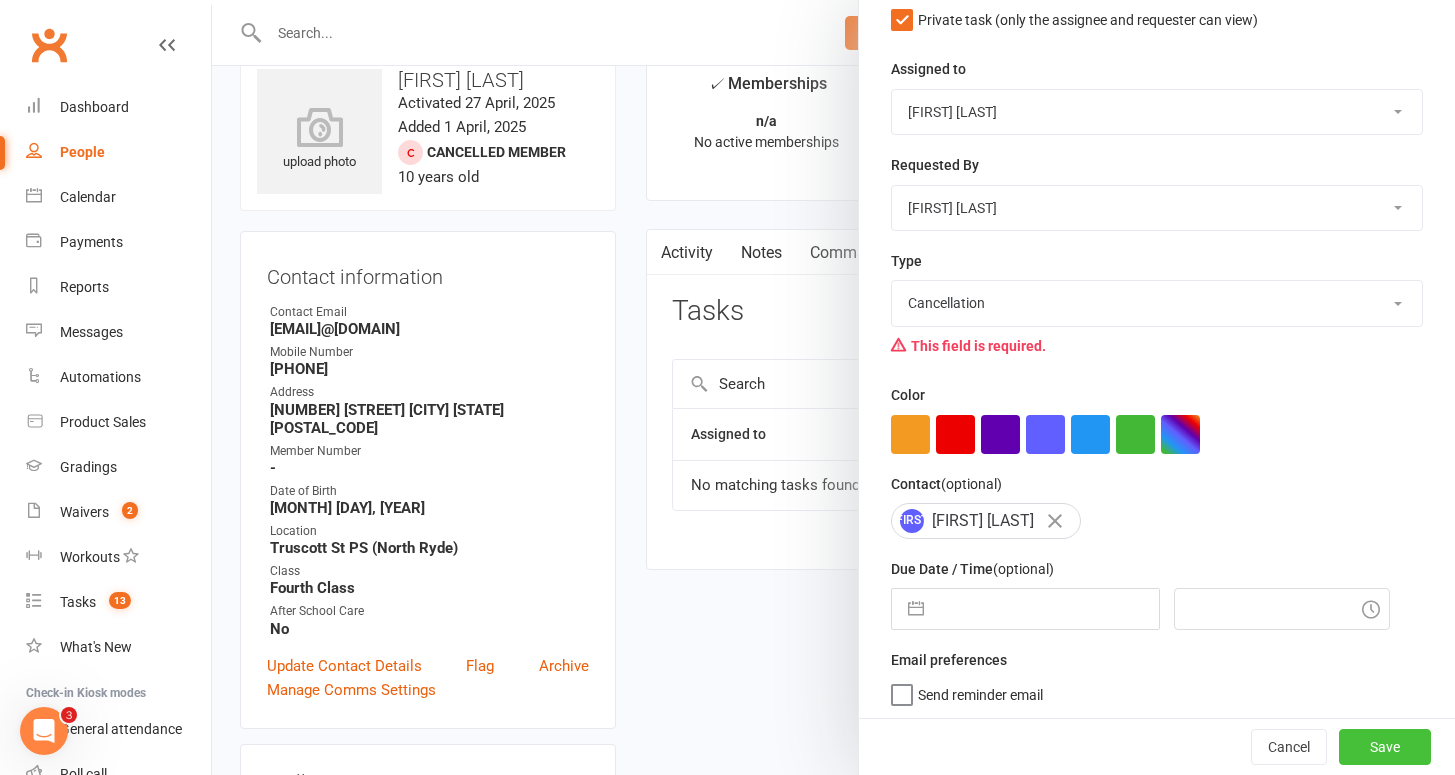 click on "Save" at bounding box center [1385, 747] 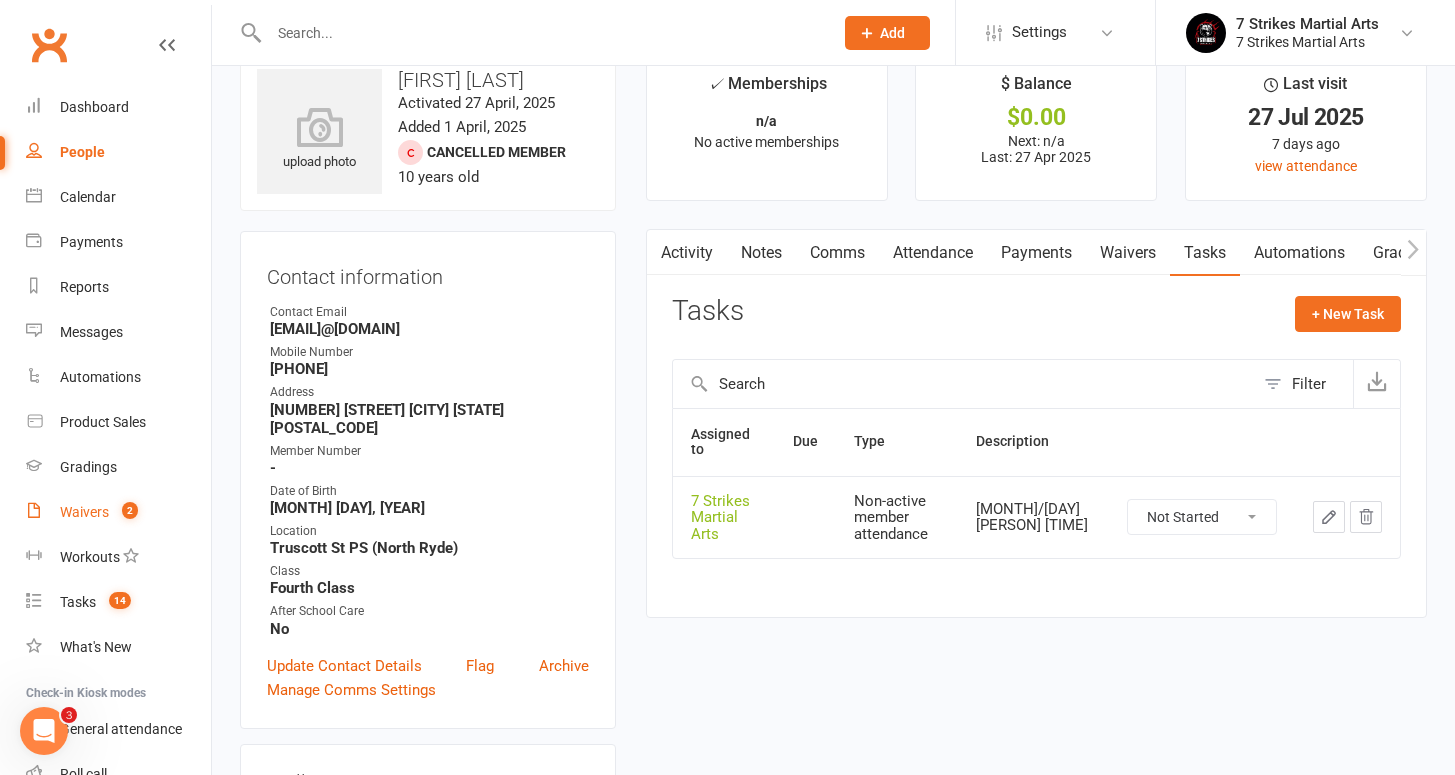 click on "Waivers" at bounding box center (84, 512) 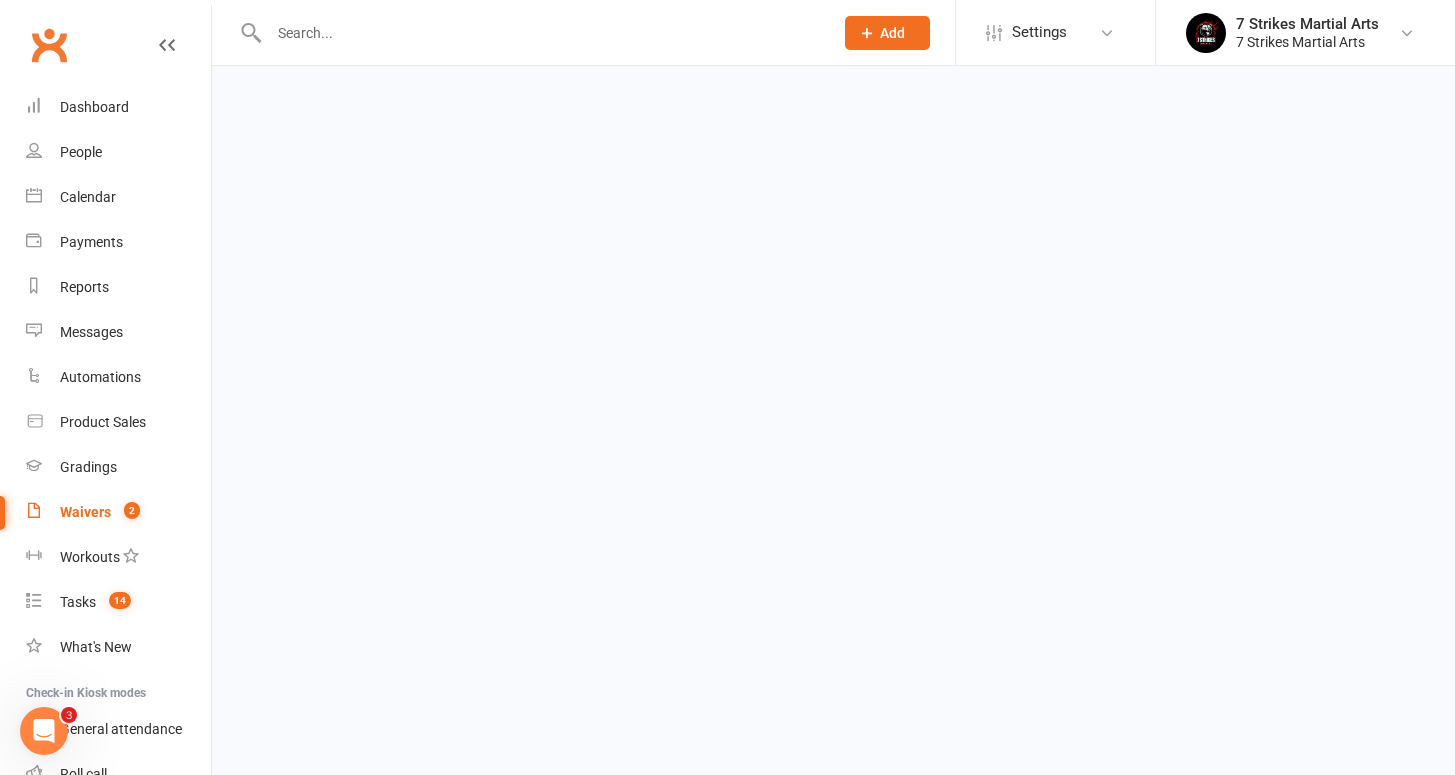 scroll, scrollTop: 0, scrollLeft: 0, axis: both 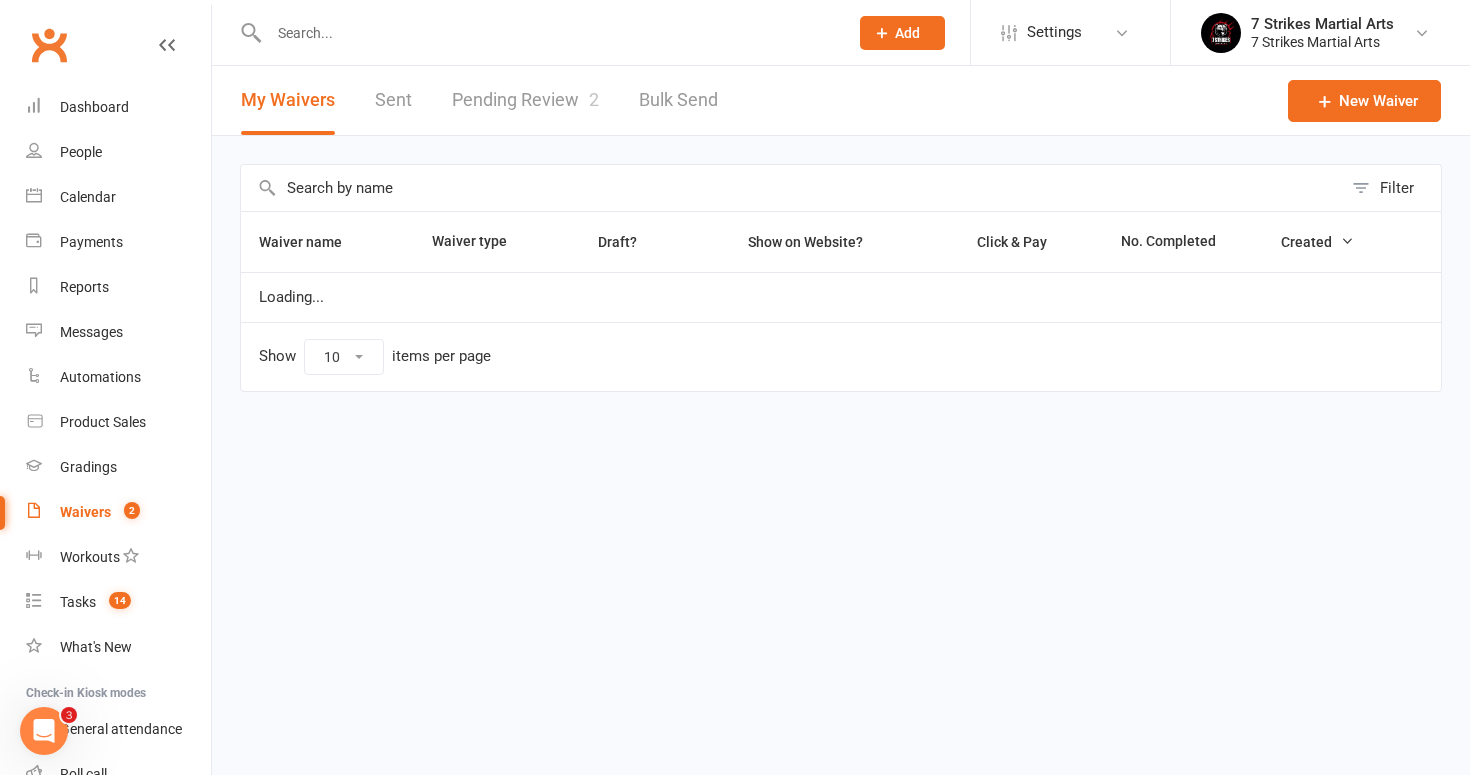 select on "50" 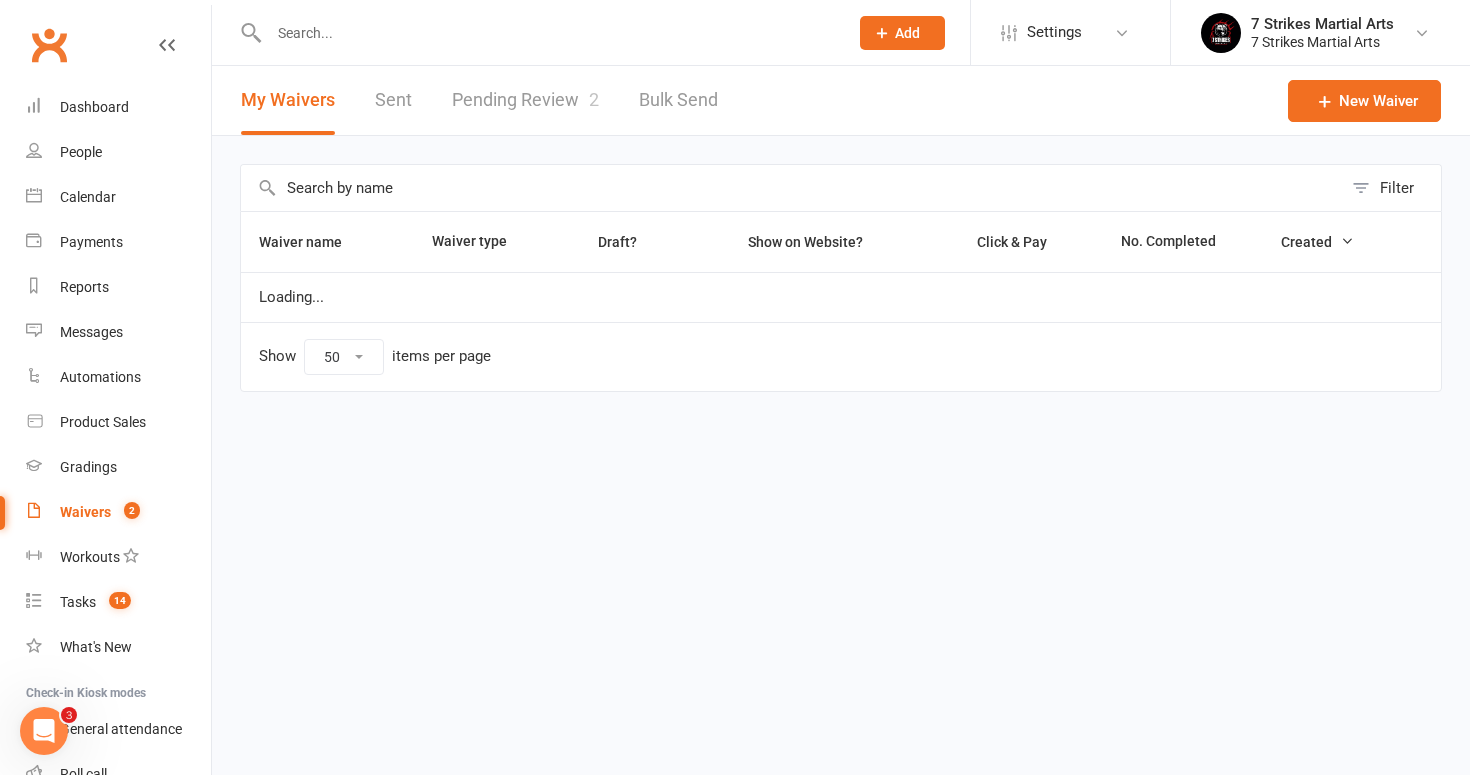 click on "Pending Review 2" at bounding box center (525, 100) 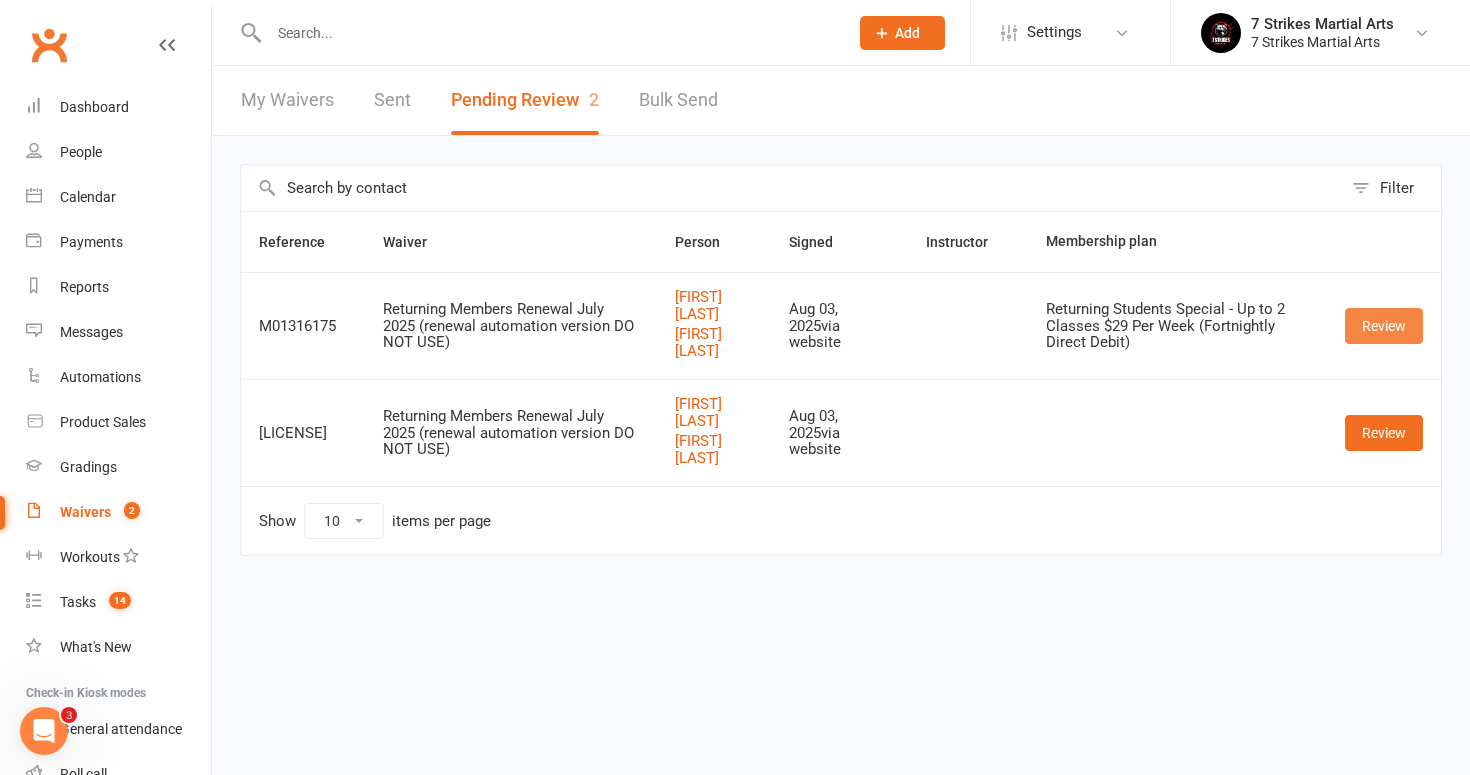 click on "Review" at bounding box center (1384, 326) 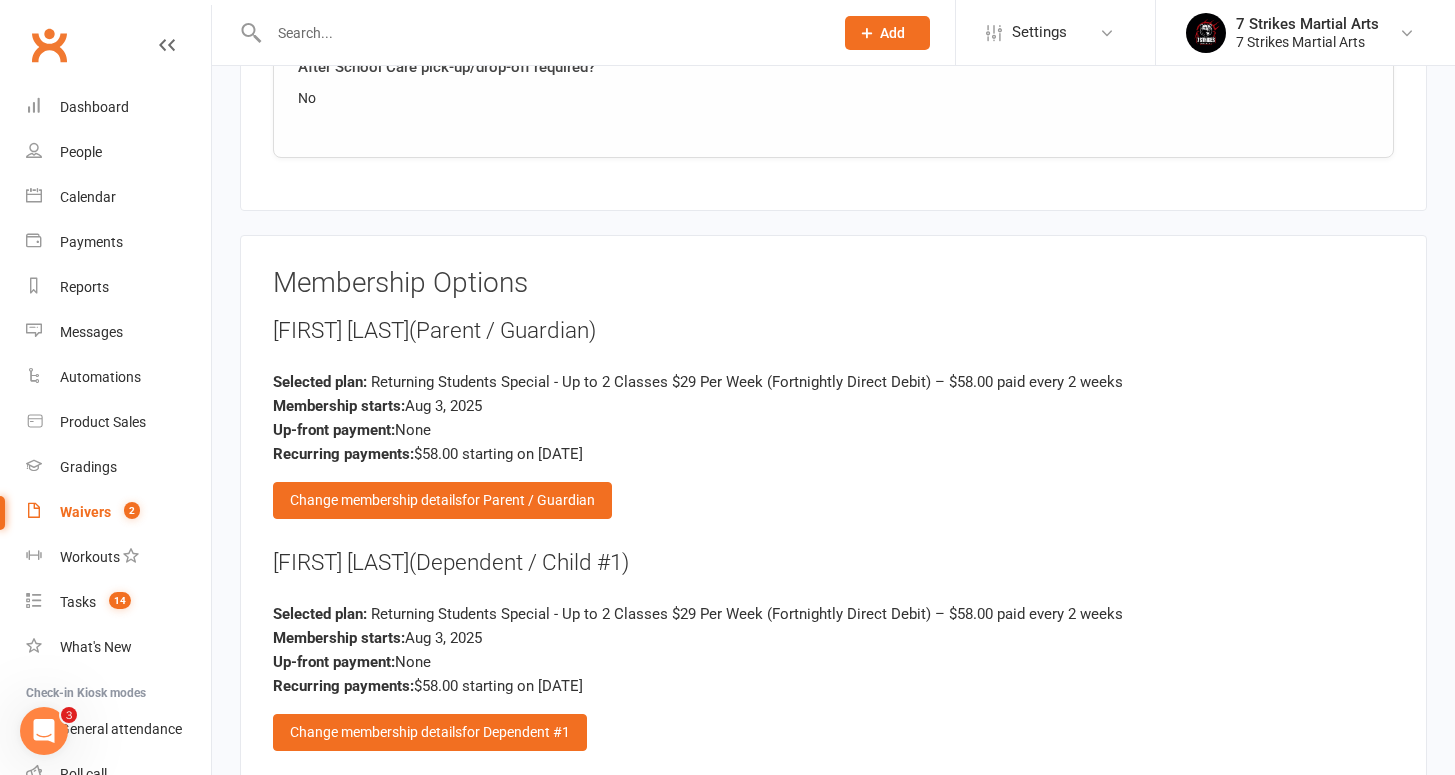 scroll, scrollTop: 2616, scrollLeft: 0, axis: vertical 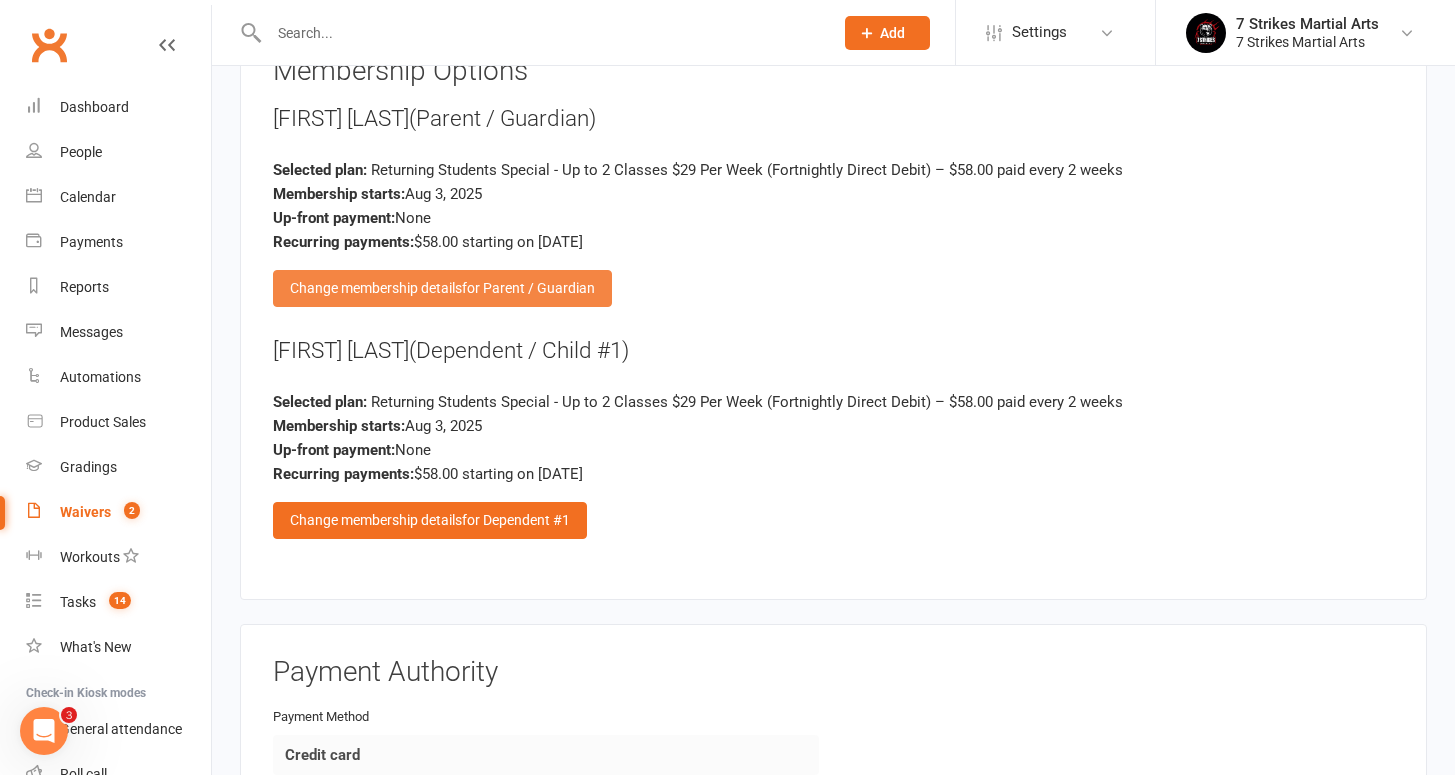 click on "Change membership details  for [FIRST] / Guardian" at bounding box center (442, 288) 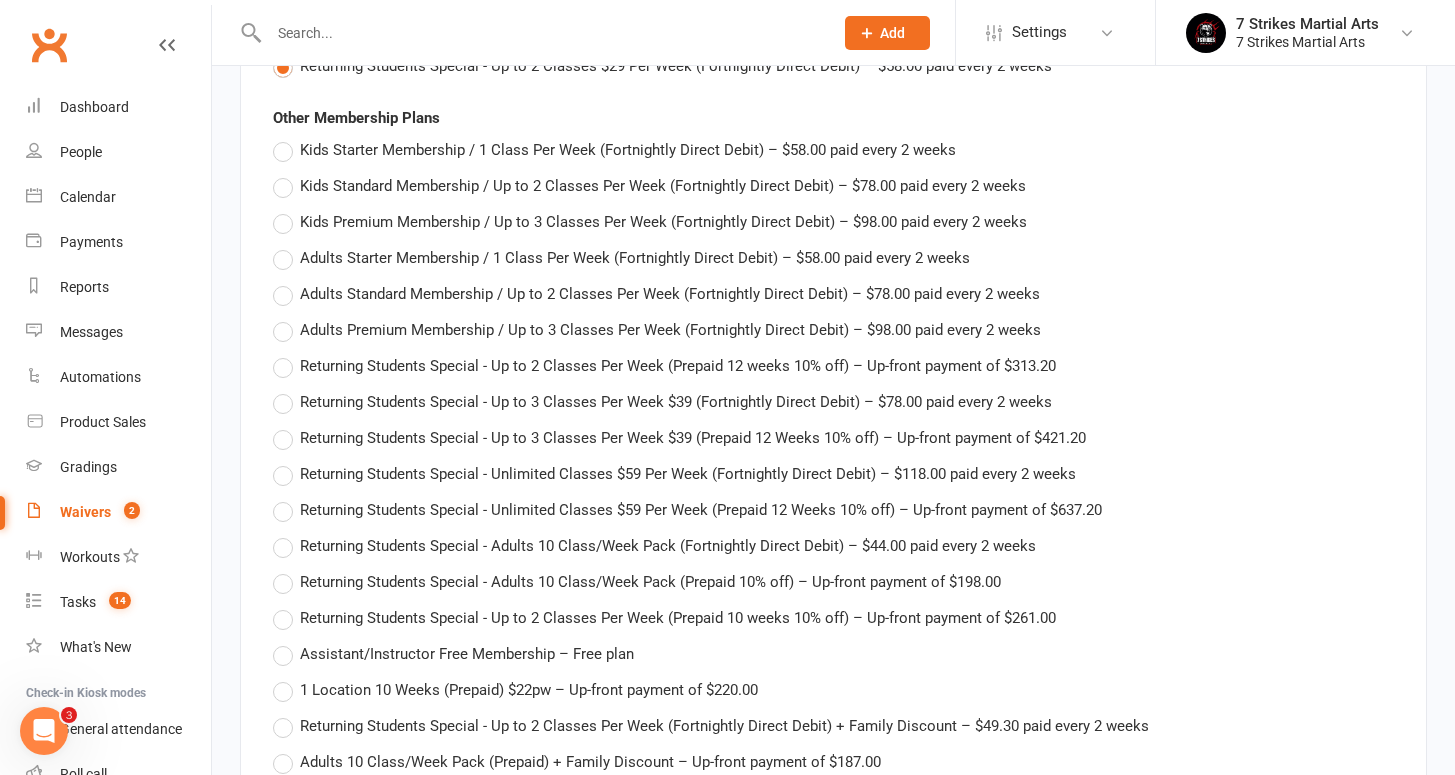 scroll, scrollTop: 2443, scrollLeft: 0, axis: vertical 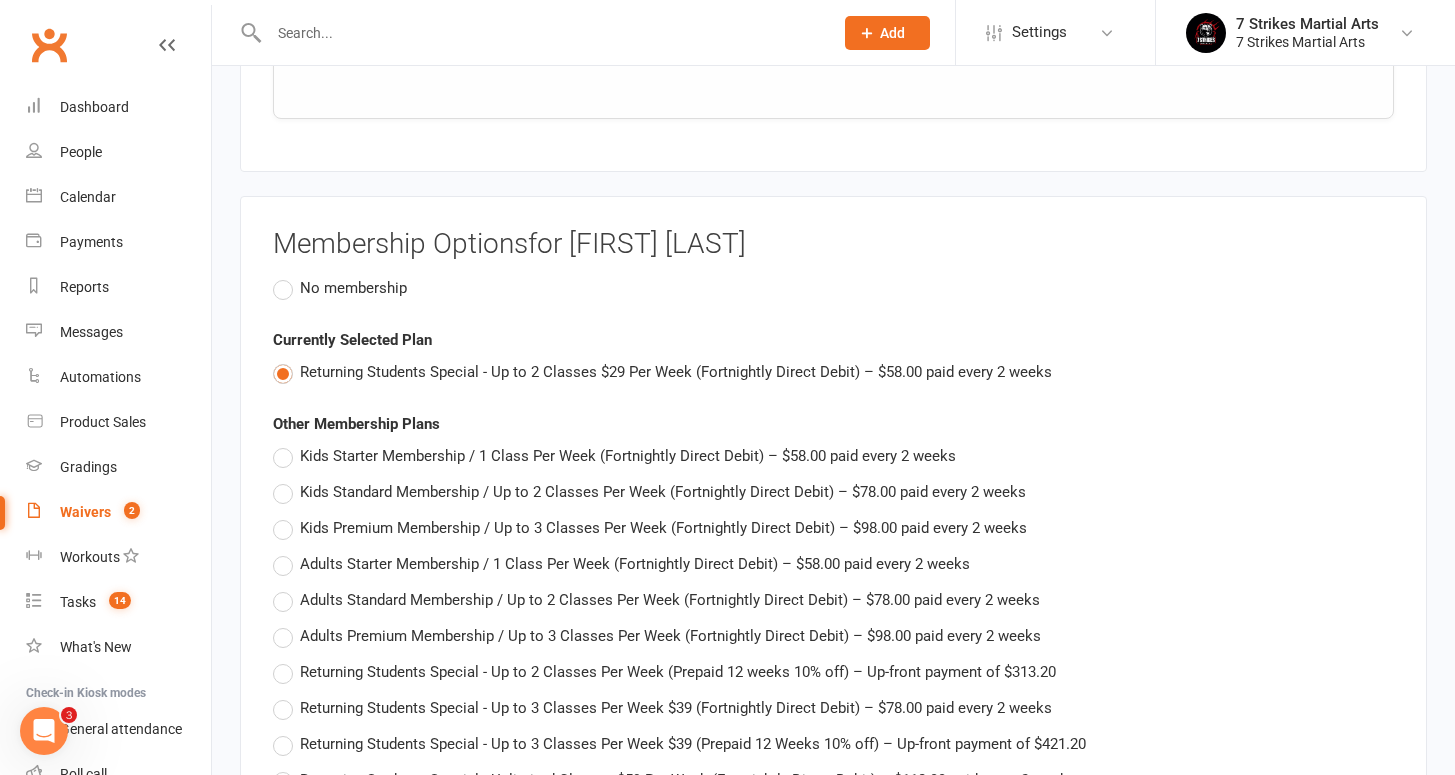 click on "No membership" at bounding box center [353, 286] 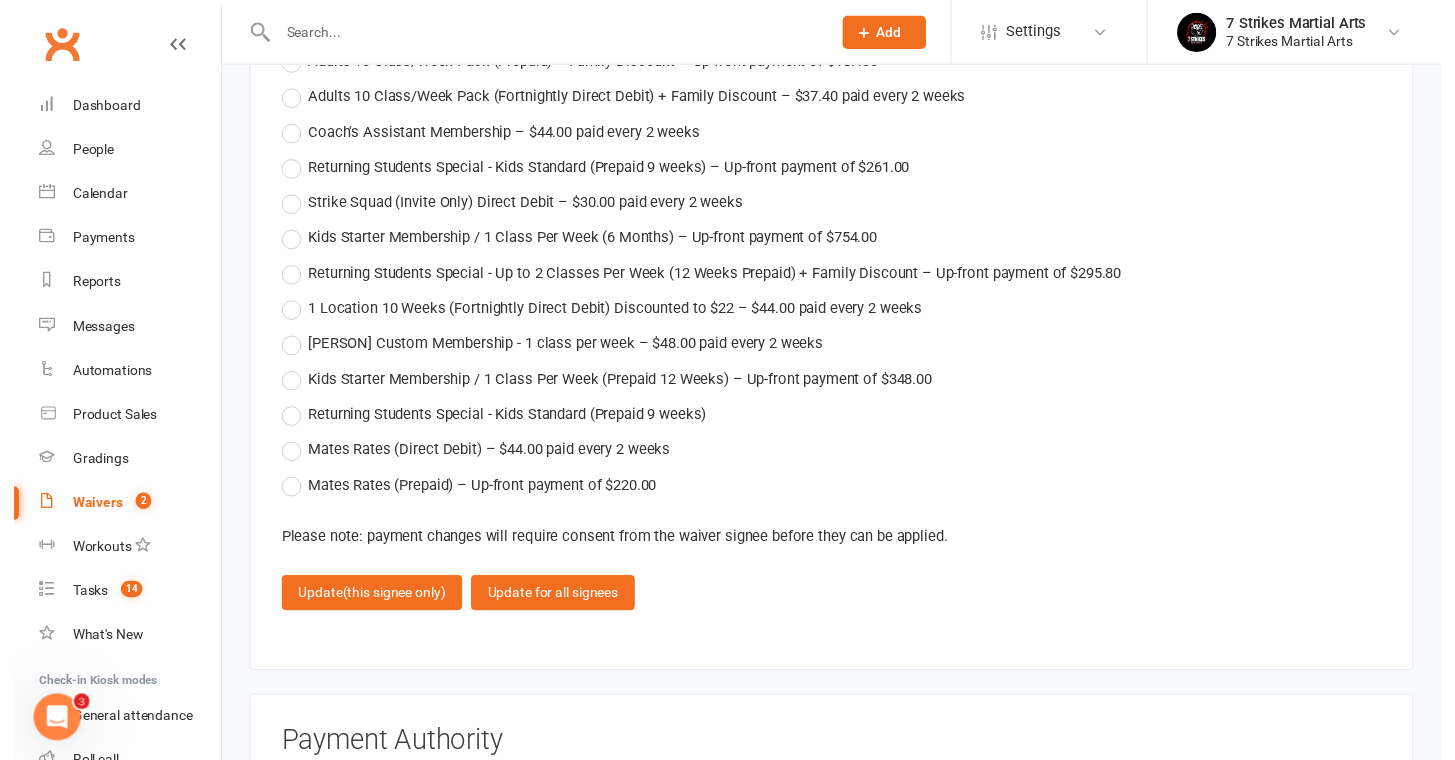 scroll, scrollTop: 4107, scrollLeft: 0, axis: vertical 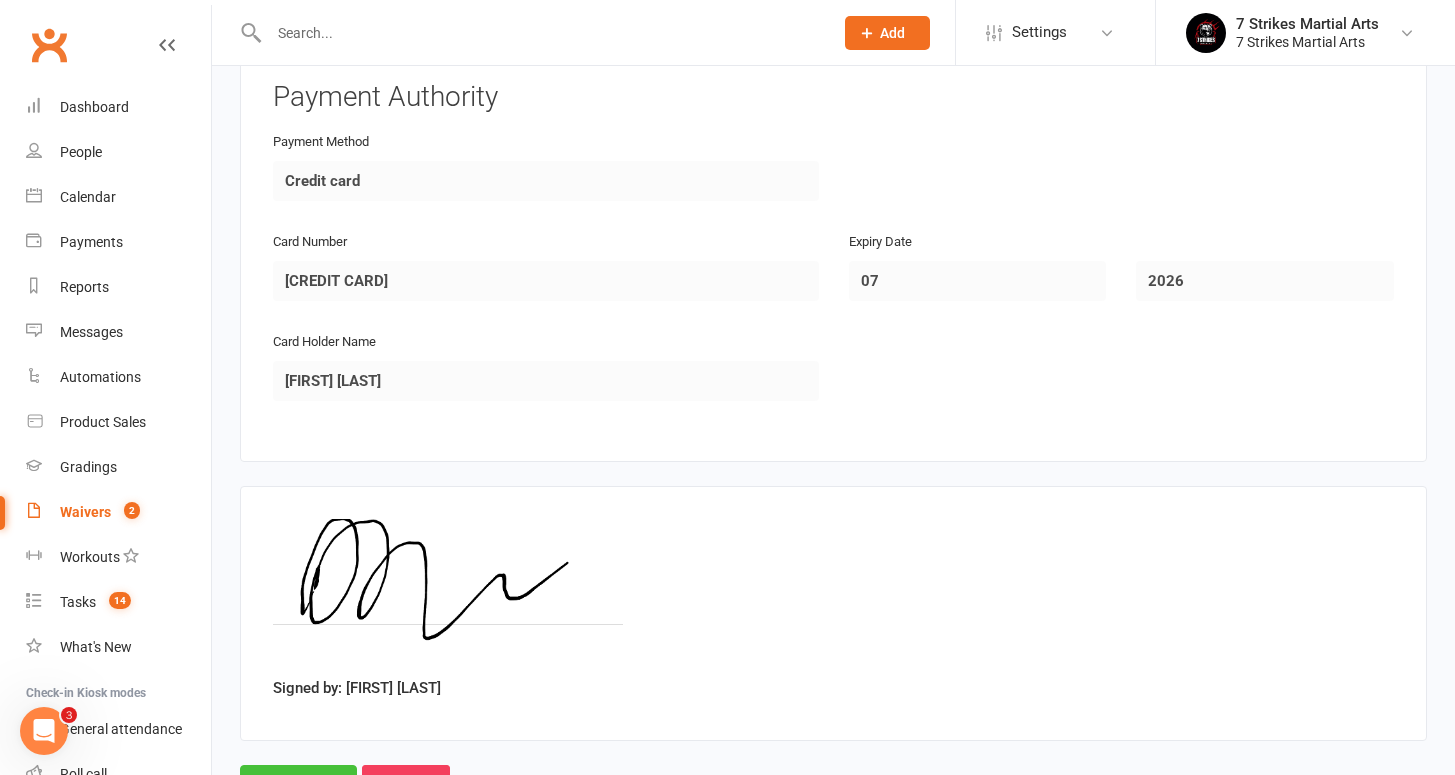click on "Approve" at bounding box center [298, 786] 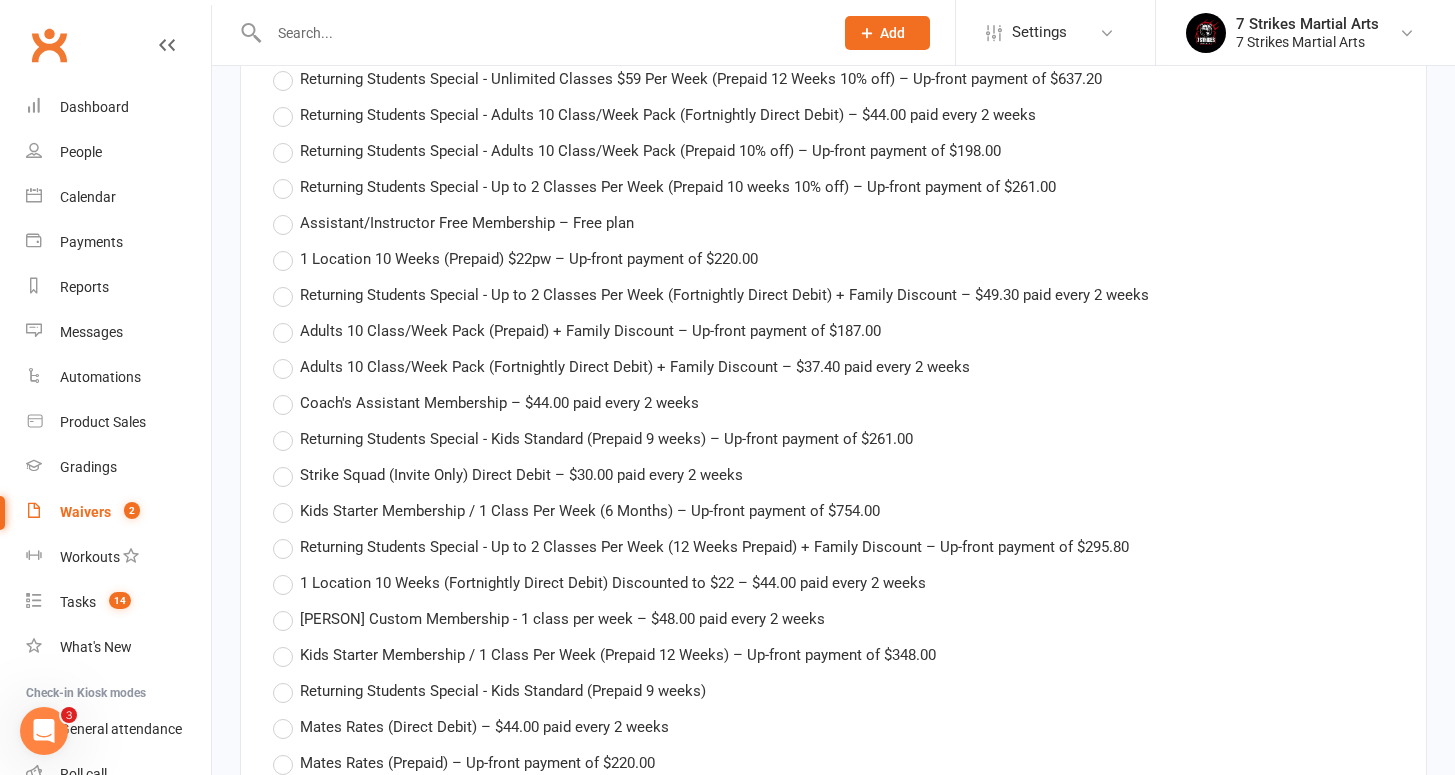 scroll, scrollTop: 3569, scrollLeft: 0, axis: vertical 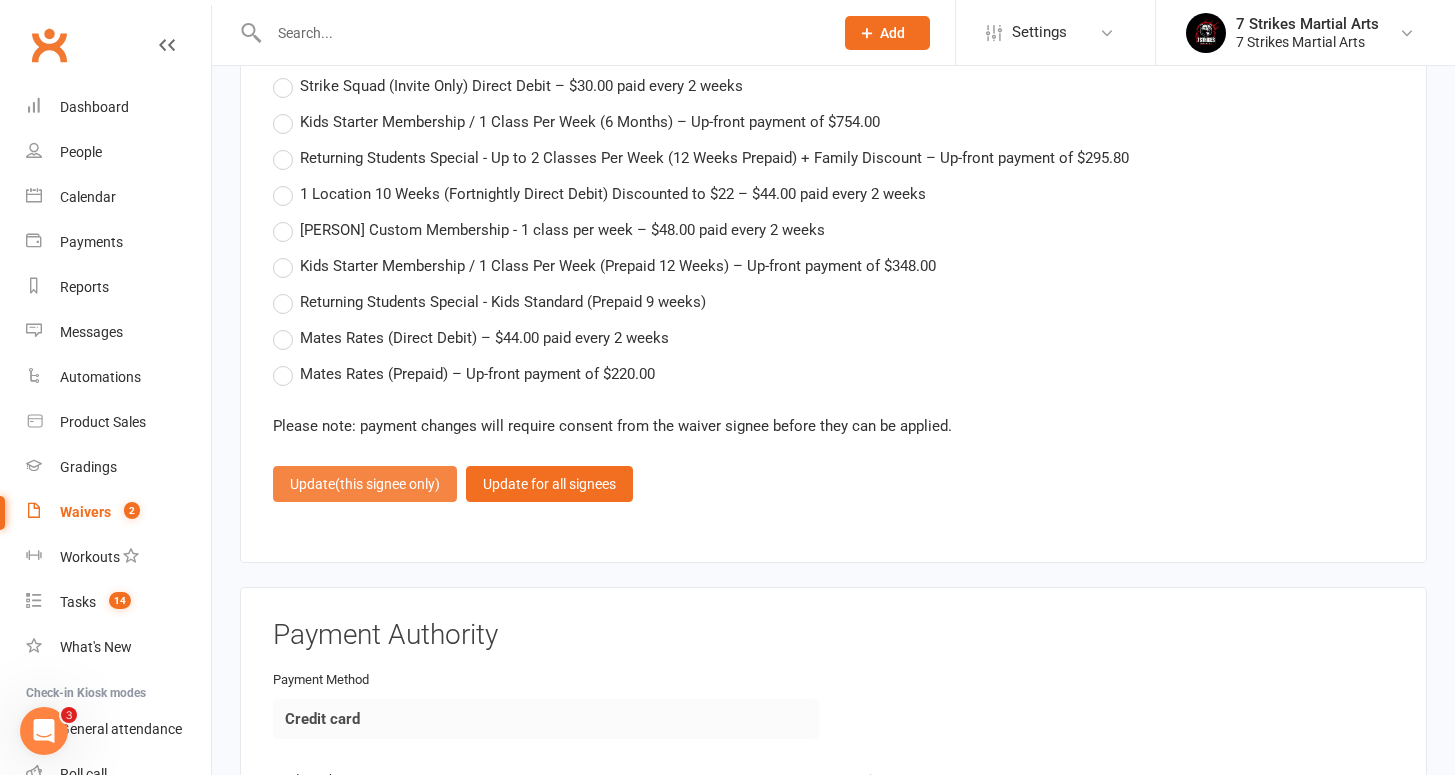 click on "(this signee only)" at bounding box center [387, 484] 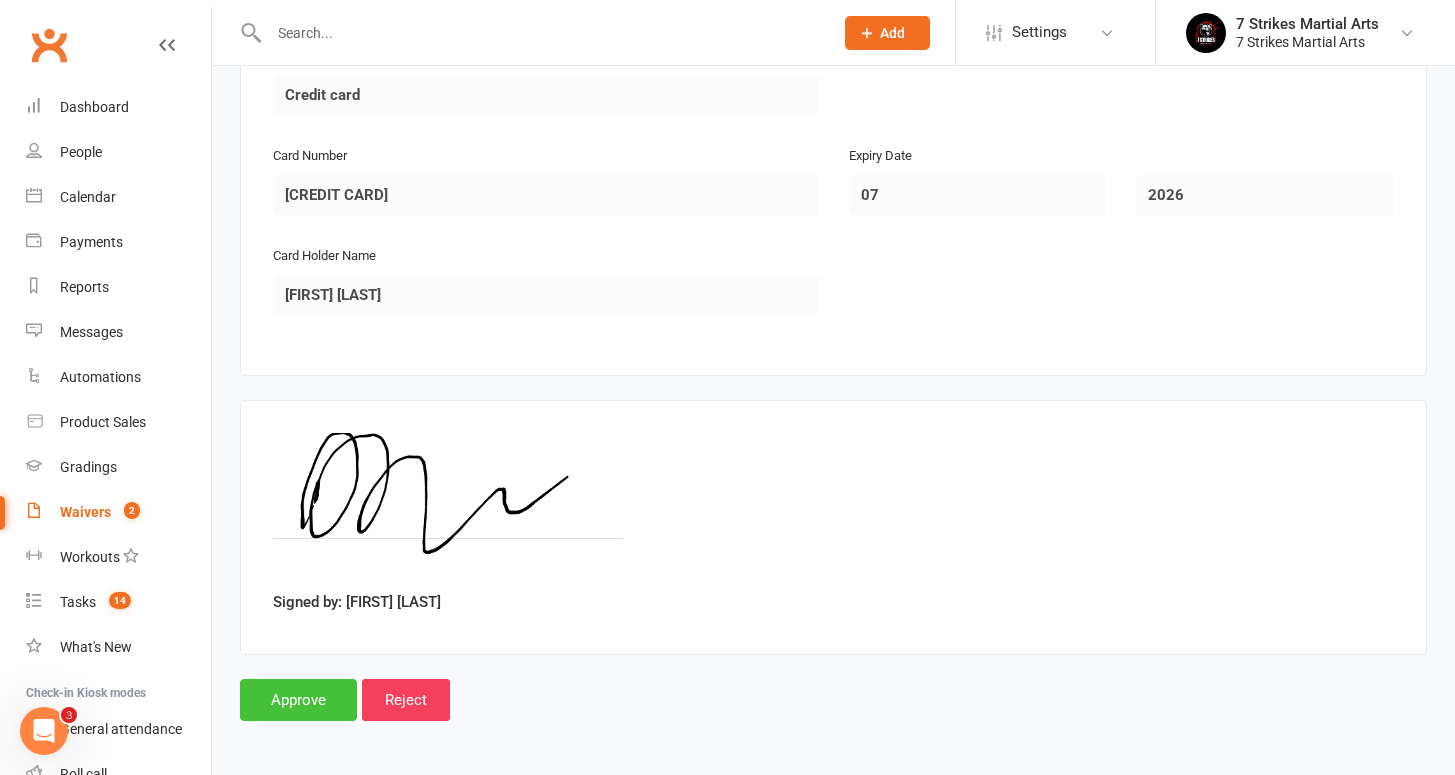 click on "Approve" at bounding box center (298, 700) 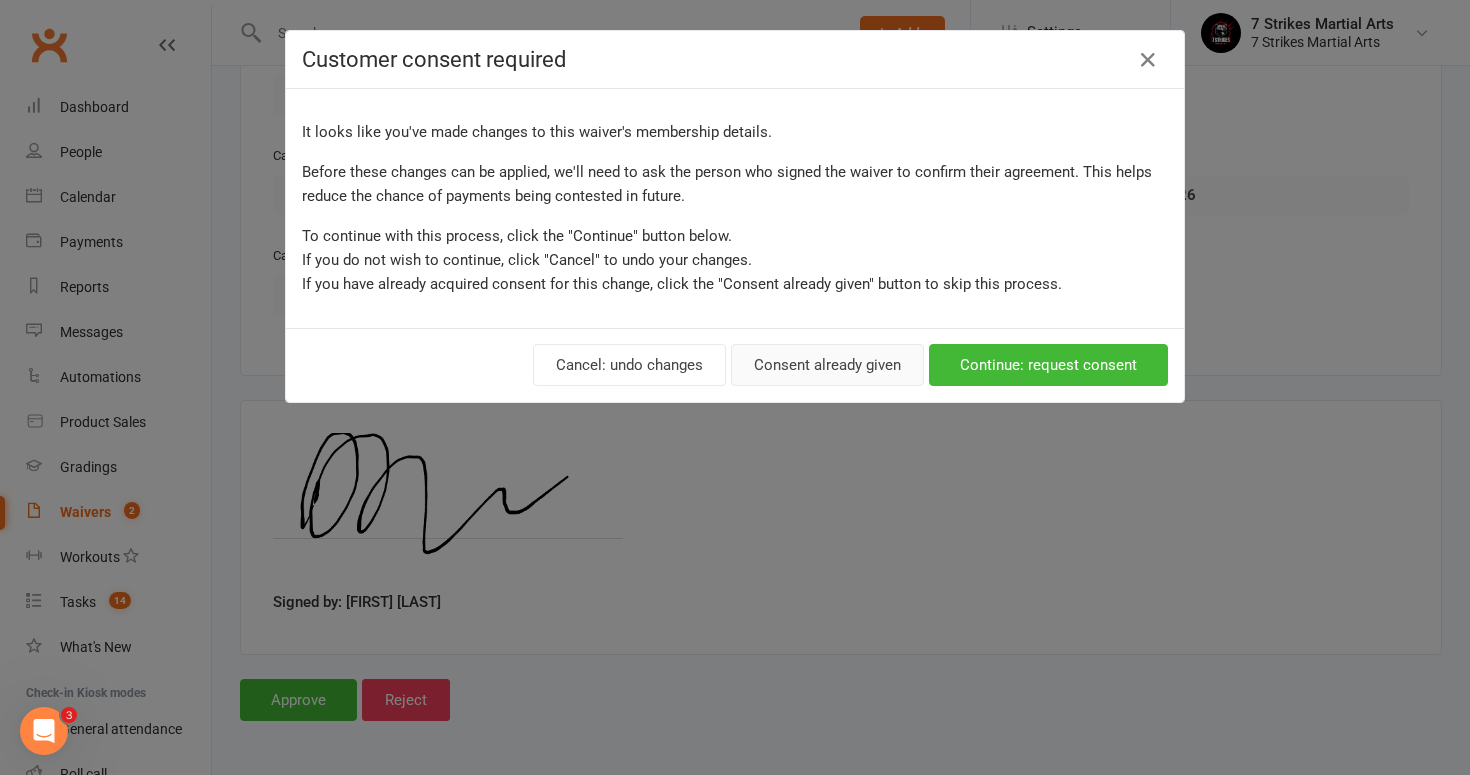 click on "Consent already given" at bounding box center (827, 365) 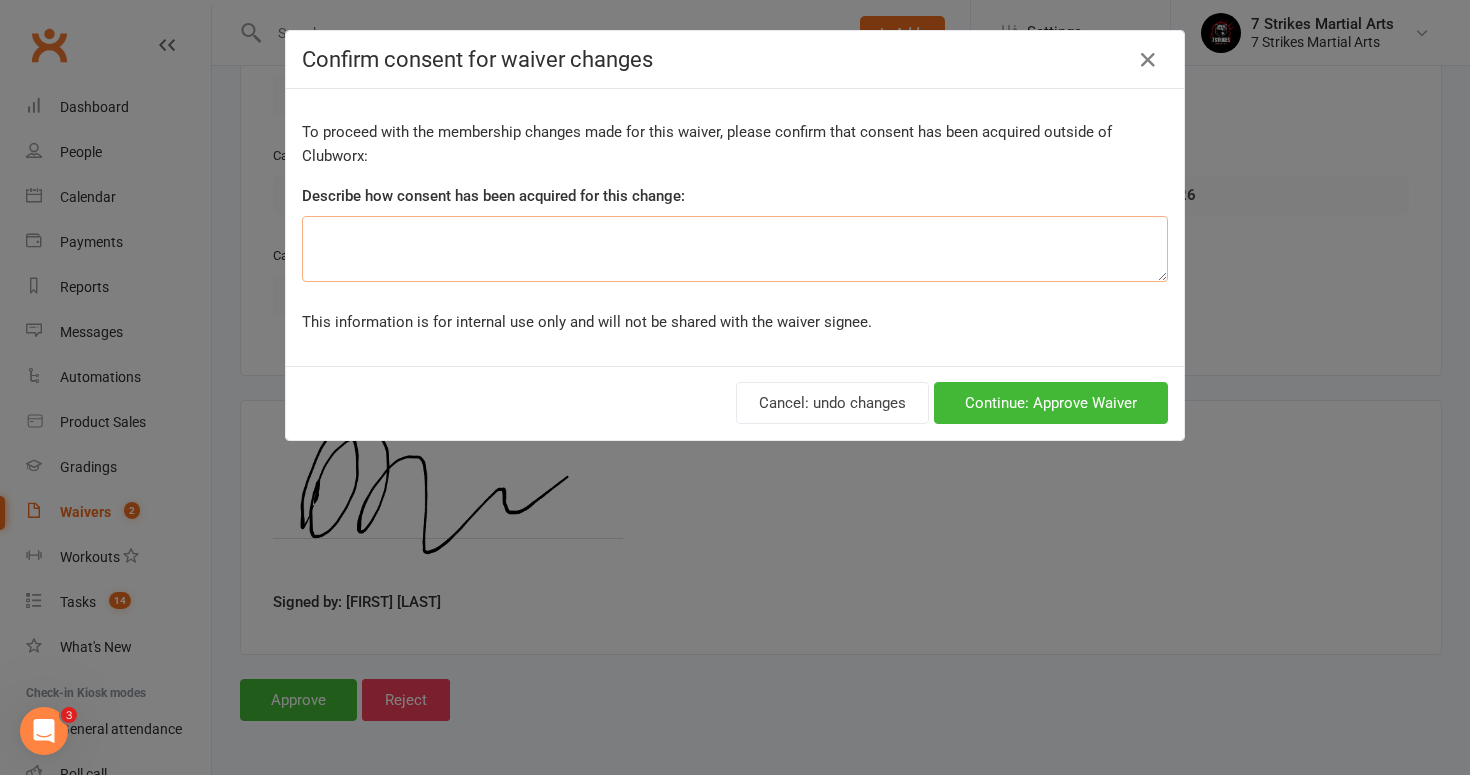 click at bounding box center [735, 249] 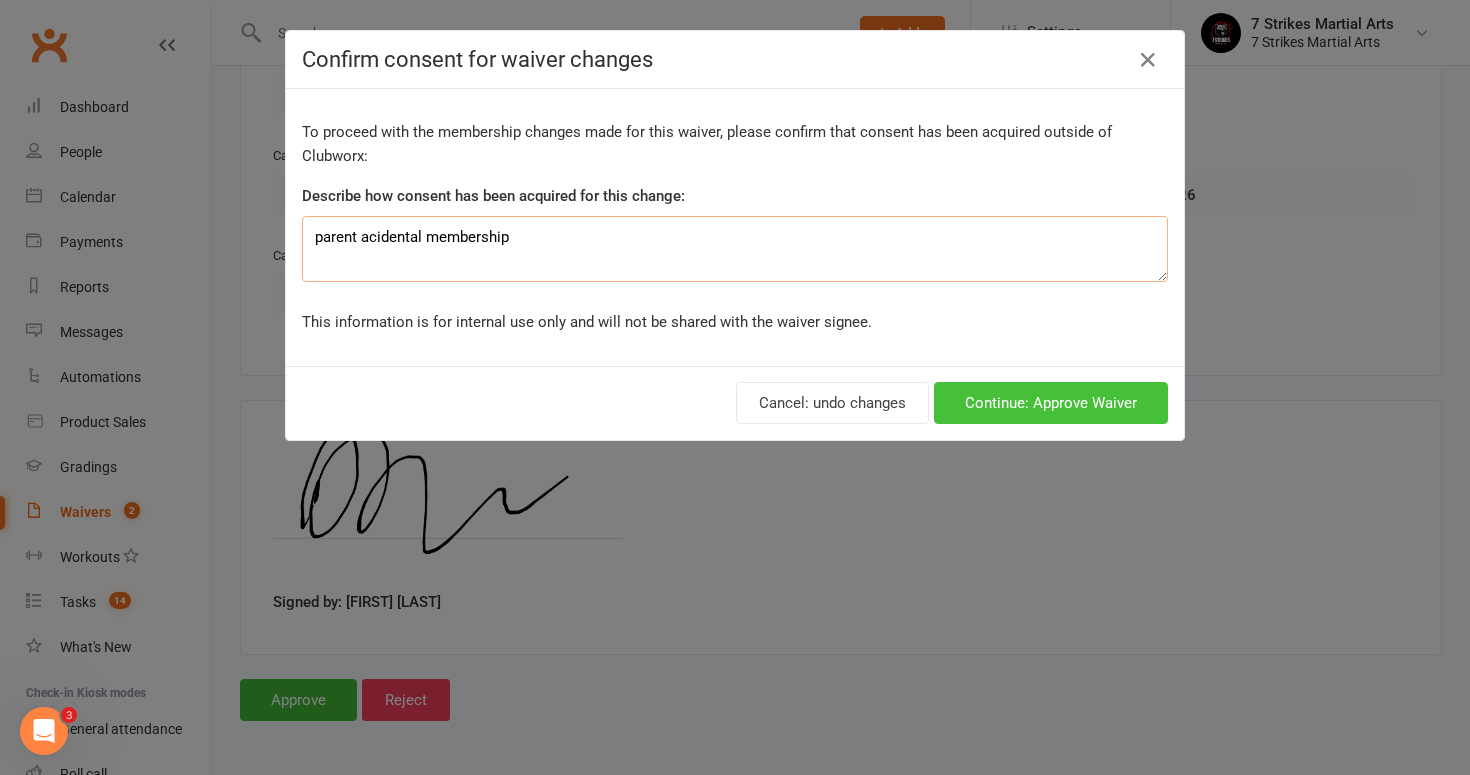 type on "parent acidental membership" 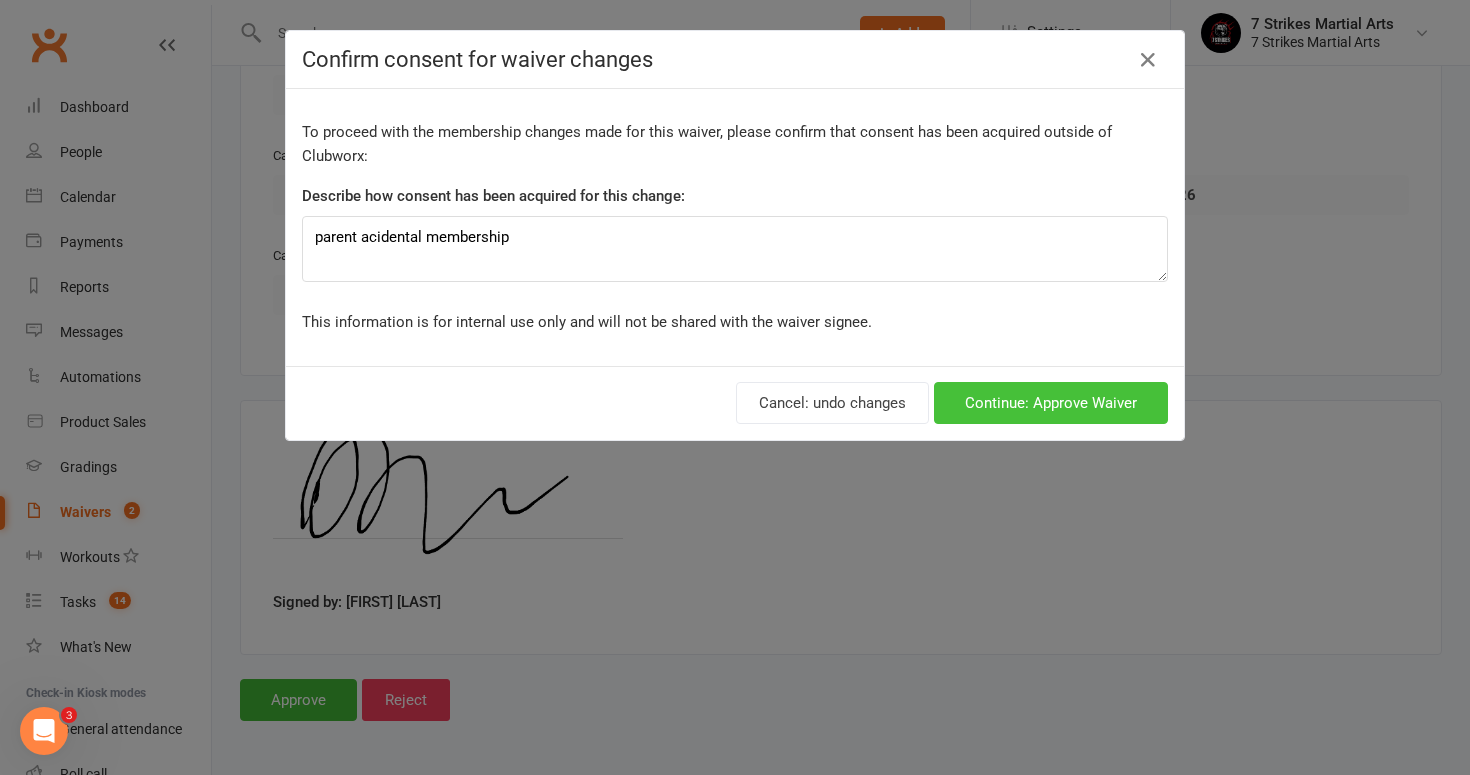 click on "Continue: Approve Waiver" at bounding box center [1051, 403] 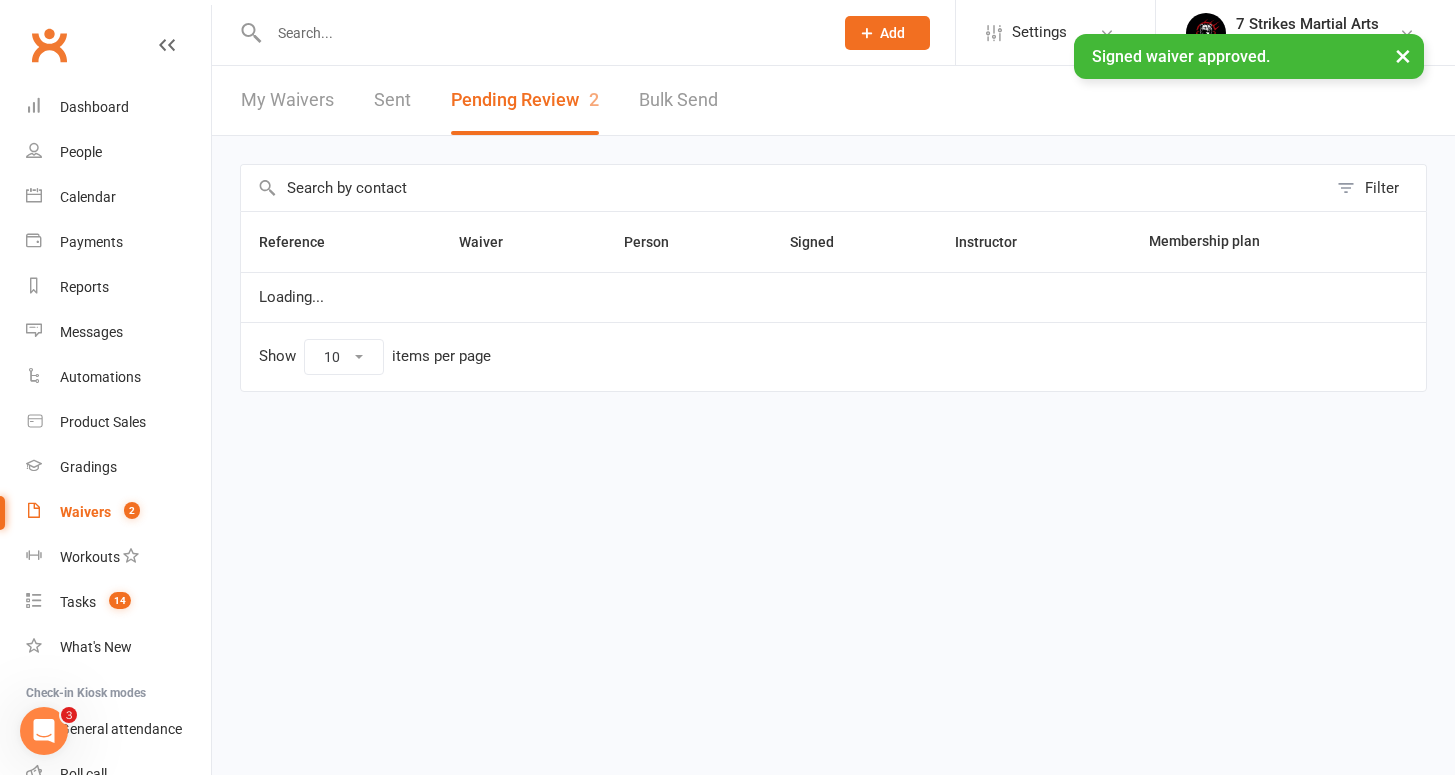 scroll, scrollTop: 0, scrollLeft: 0, axis: both 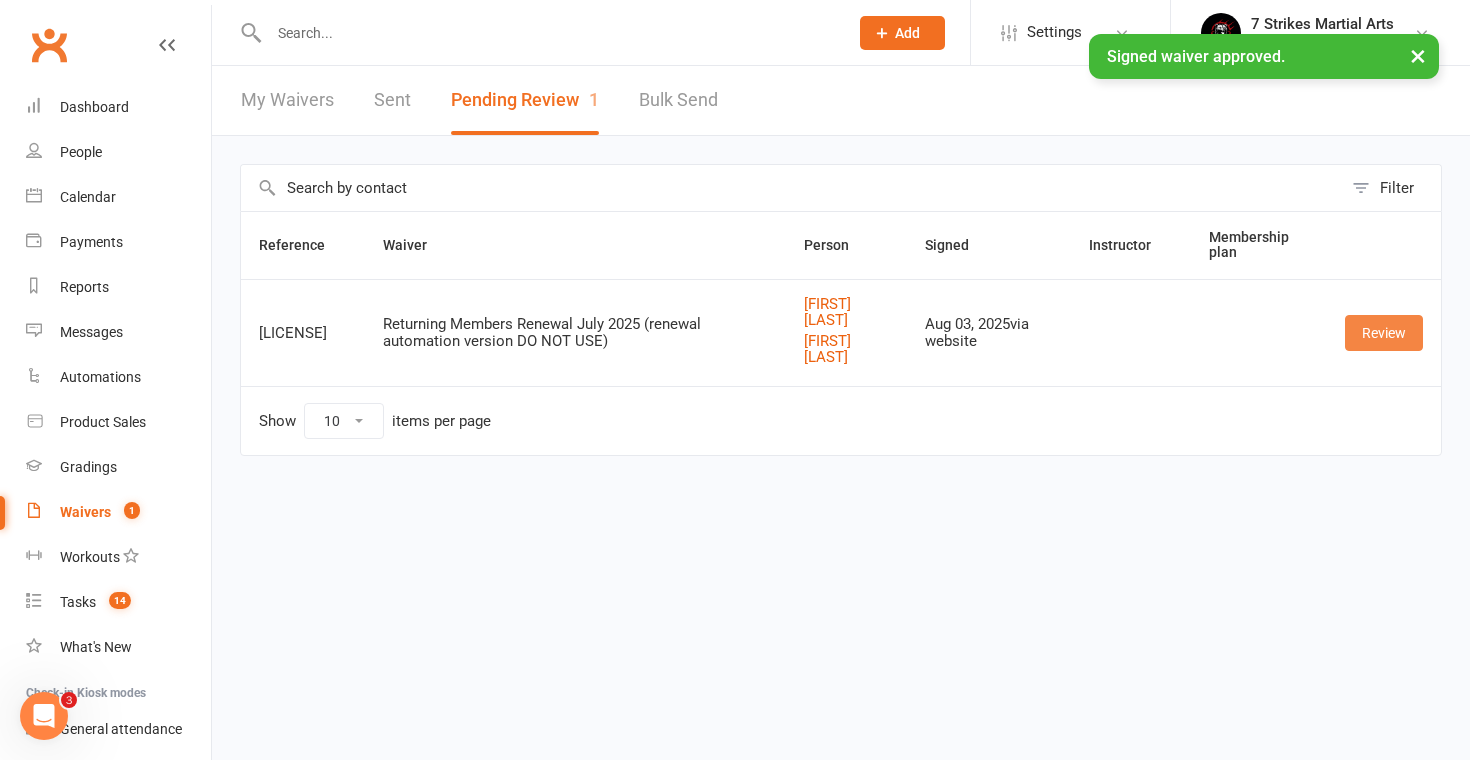 click on "Review" at bounding box center (1384, 333) 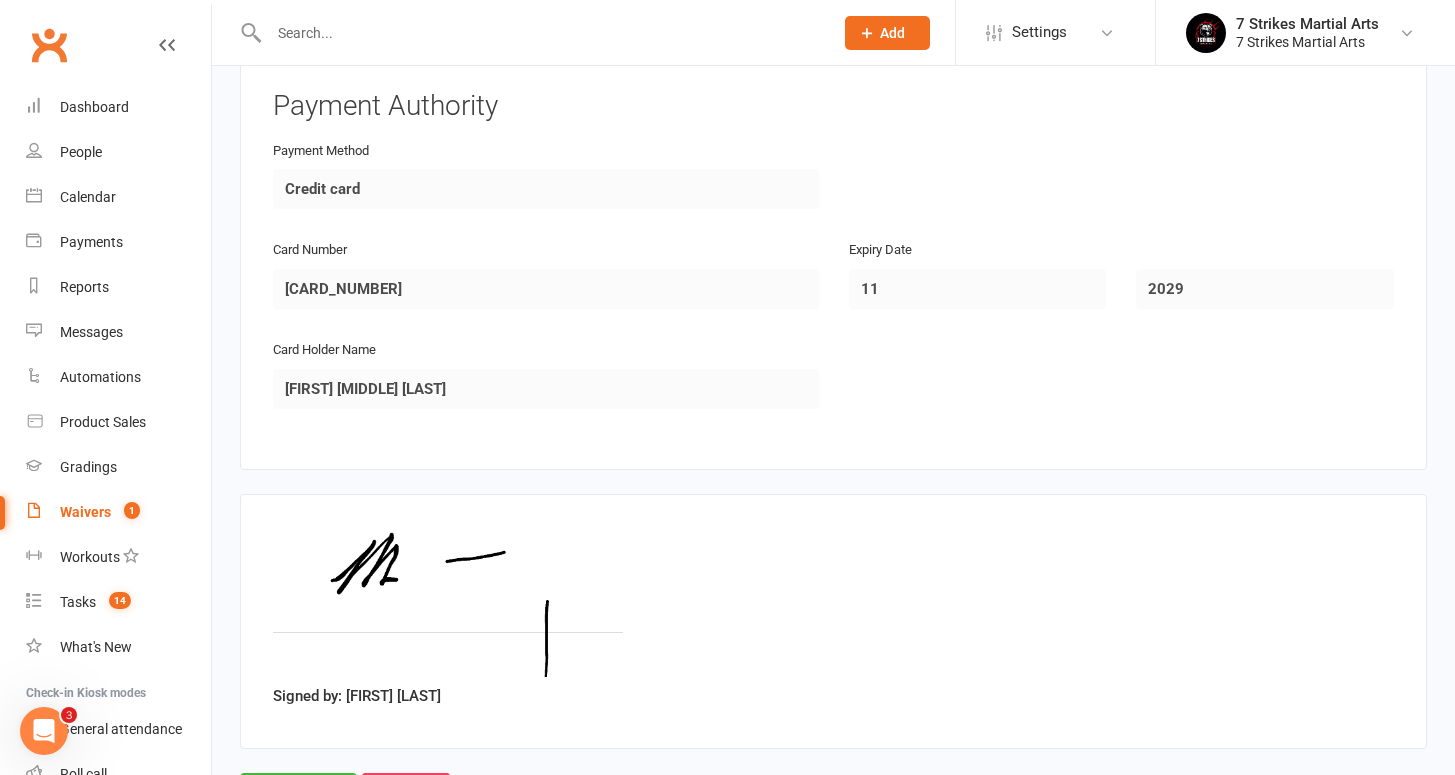 scroll, scrollTop: 3204, scrollLeft: 0, axis: vertical 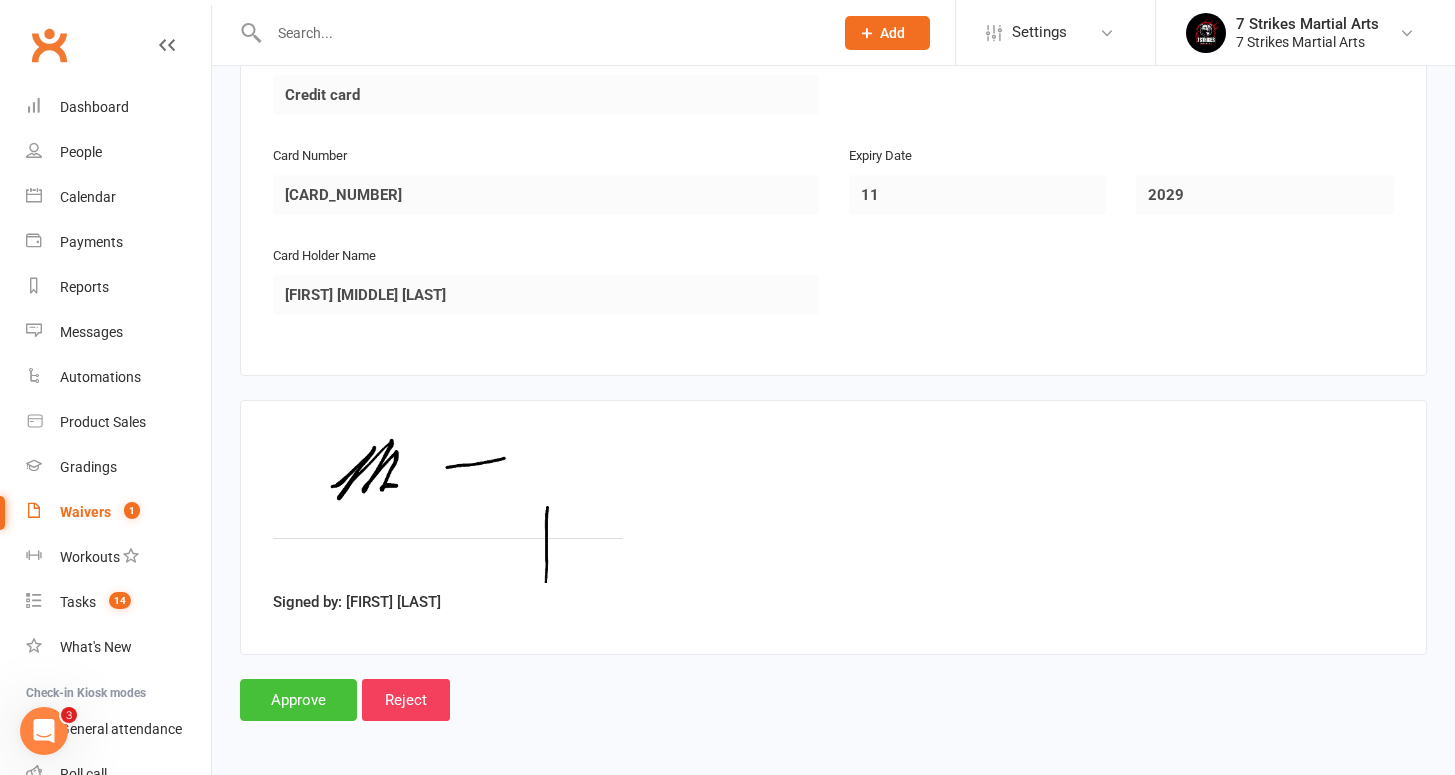 click on "Approve" at bounding box center [298, 700] 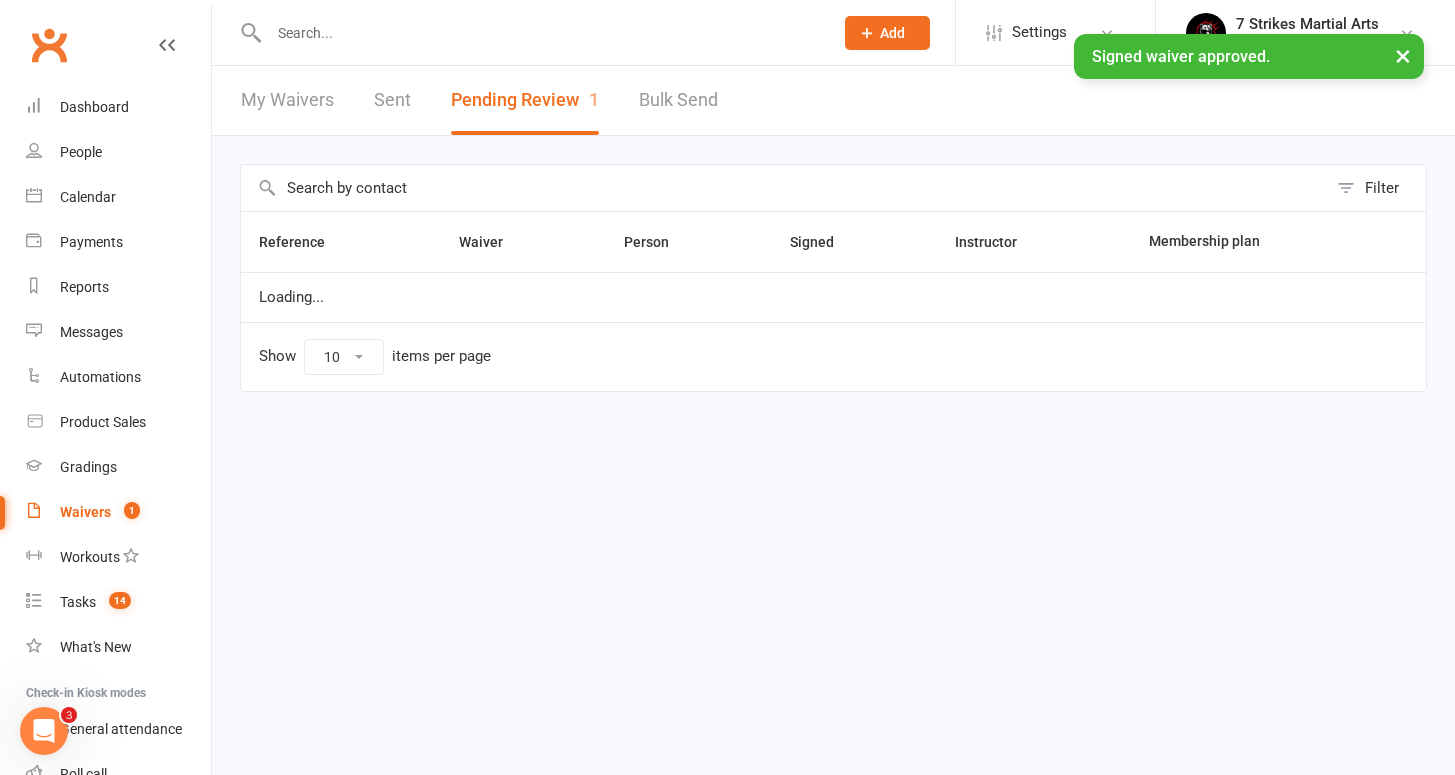 scroll, scrollTop: 0, scrollLeft: 0, axis: both 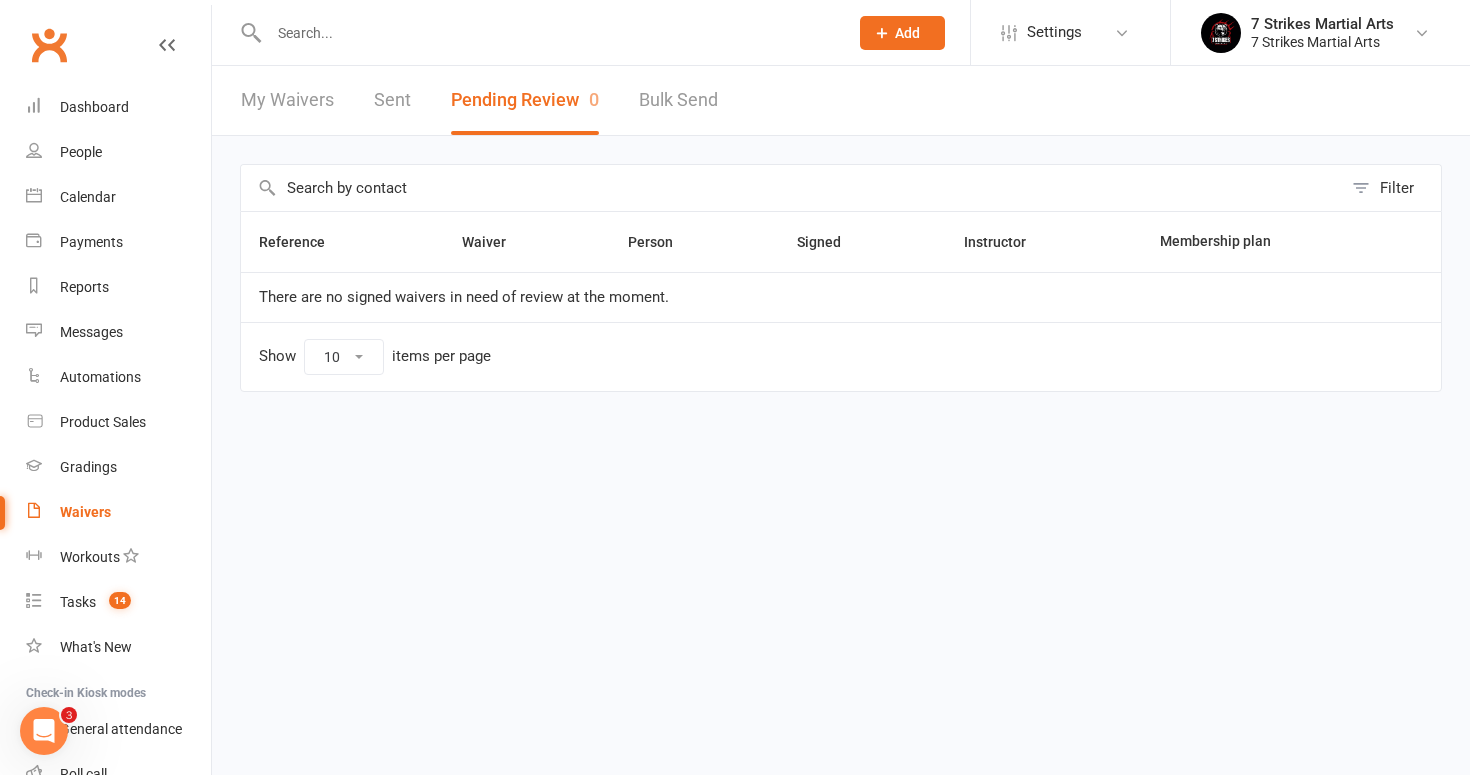 click at bounding box center (537, 32) 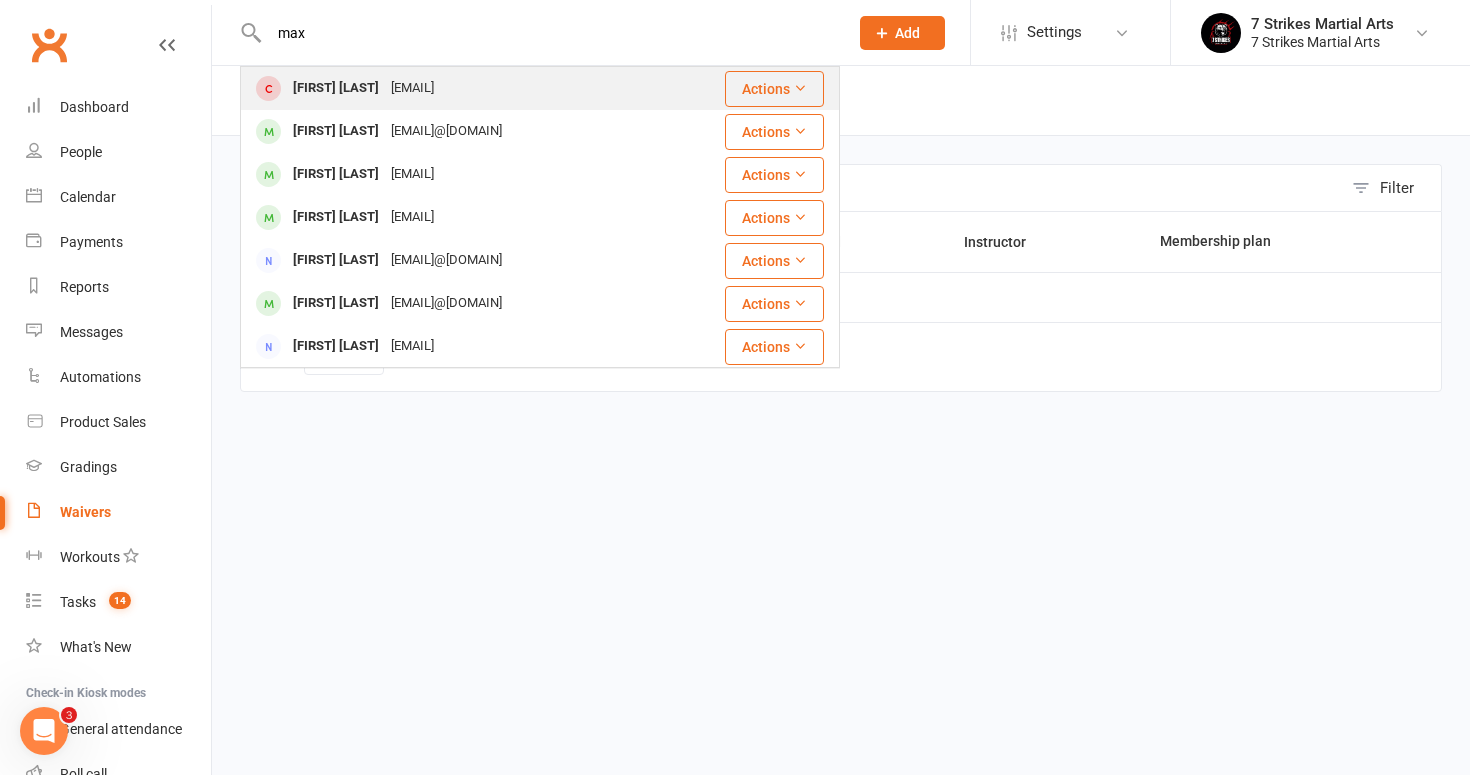 type on "max" 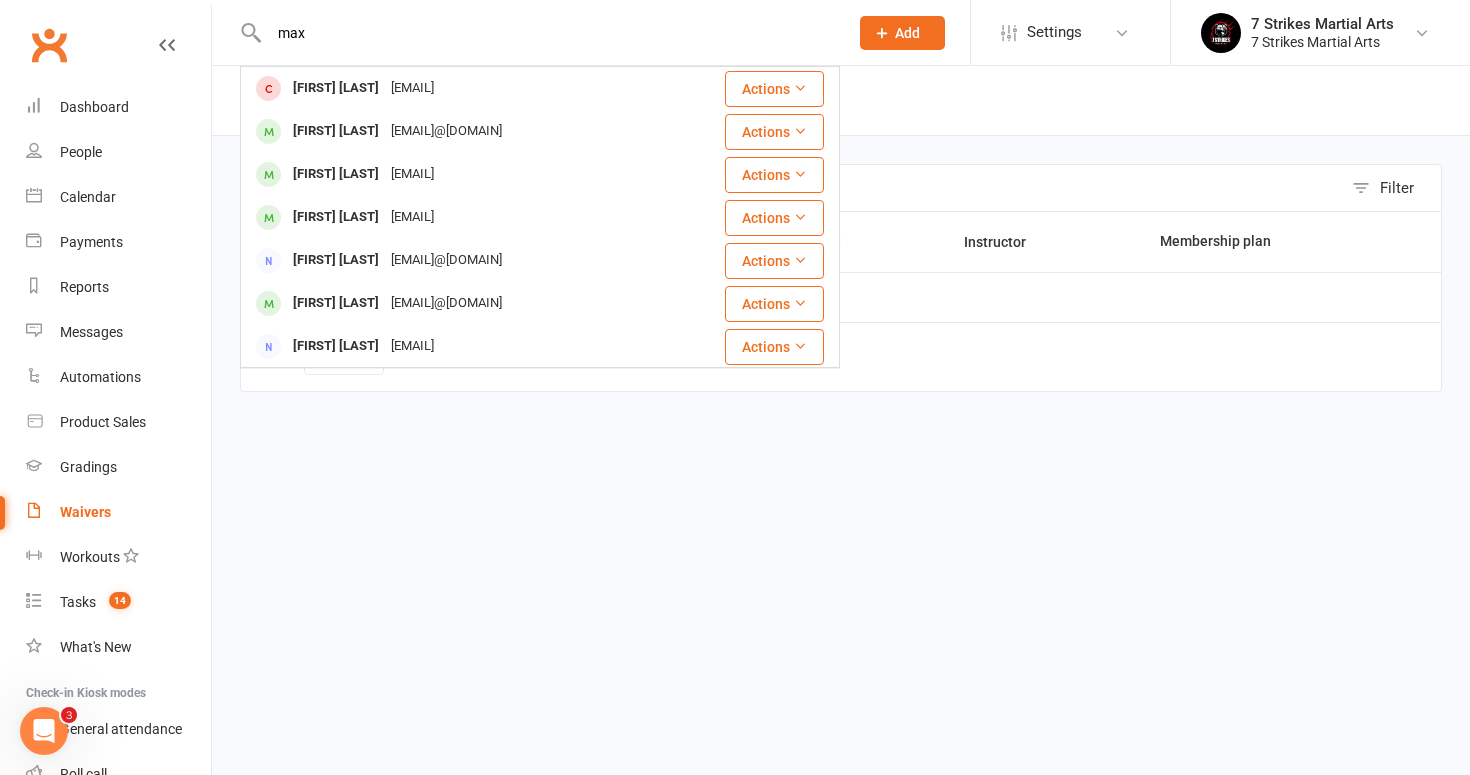 type 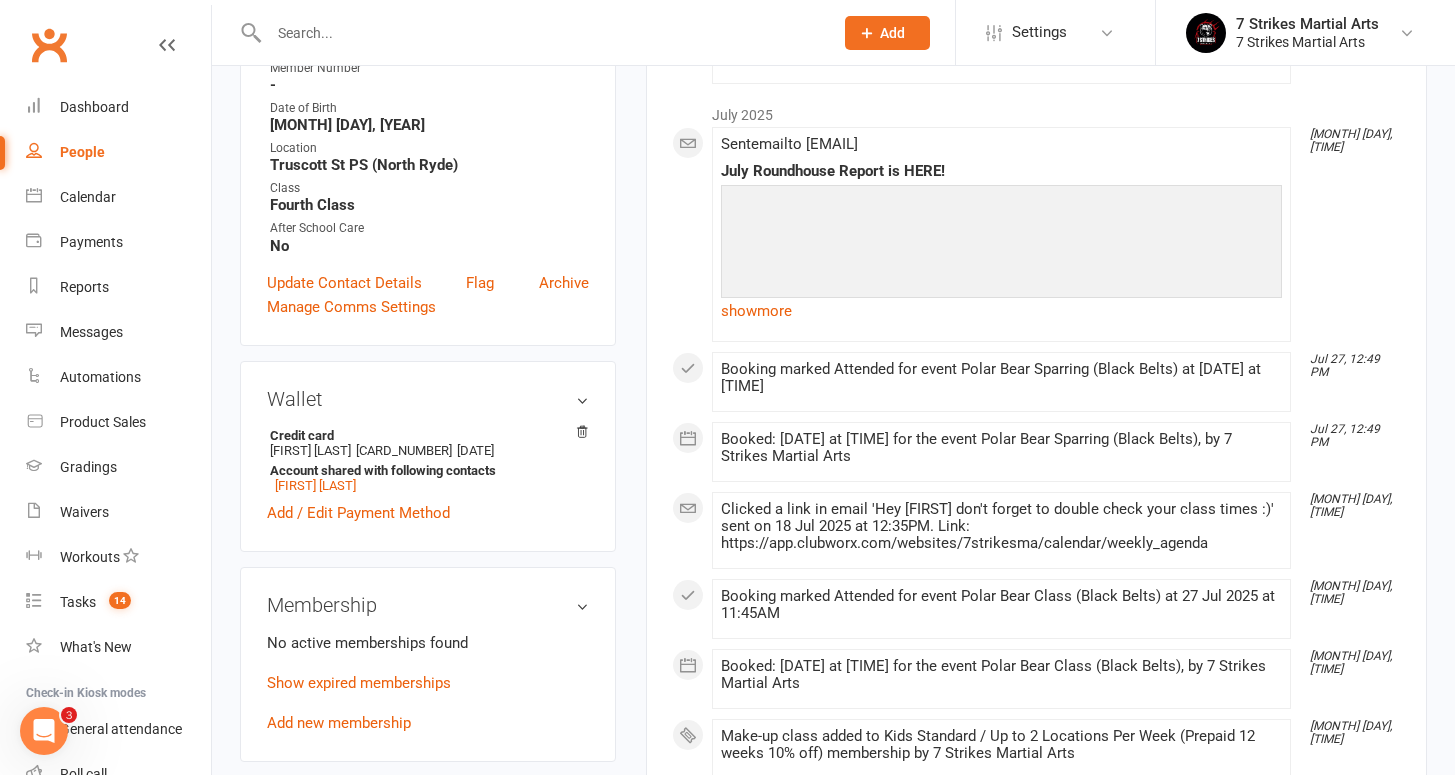 scroll, scrollTop: 655, scrollLeft: 0, axis: vertical 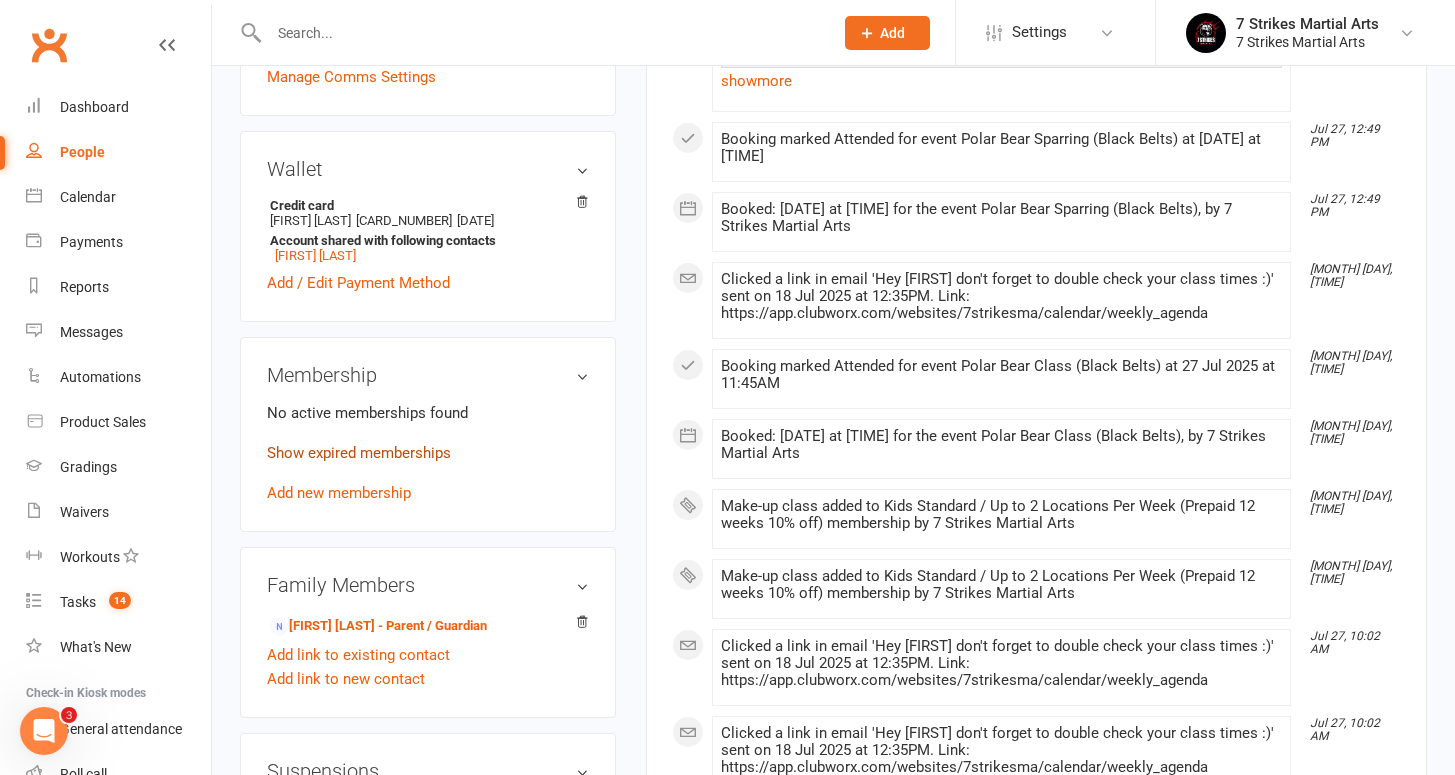 click on "Show expired memberships" at bounding box center [359, 453] 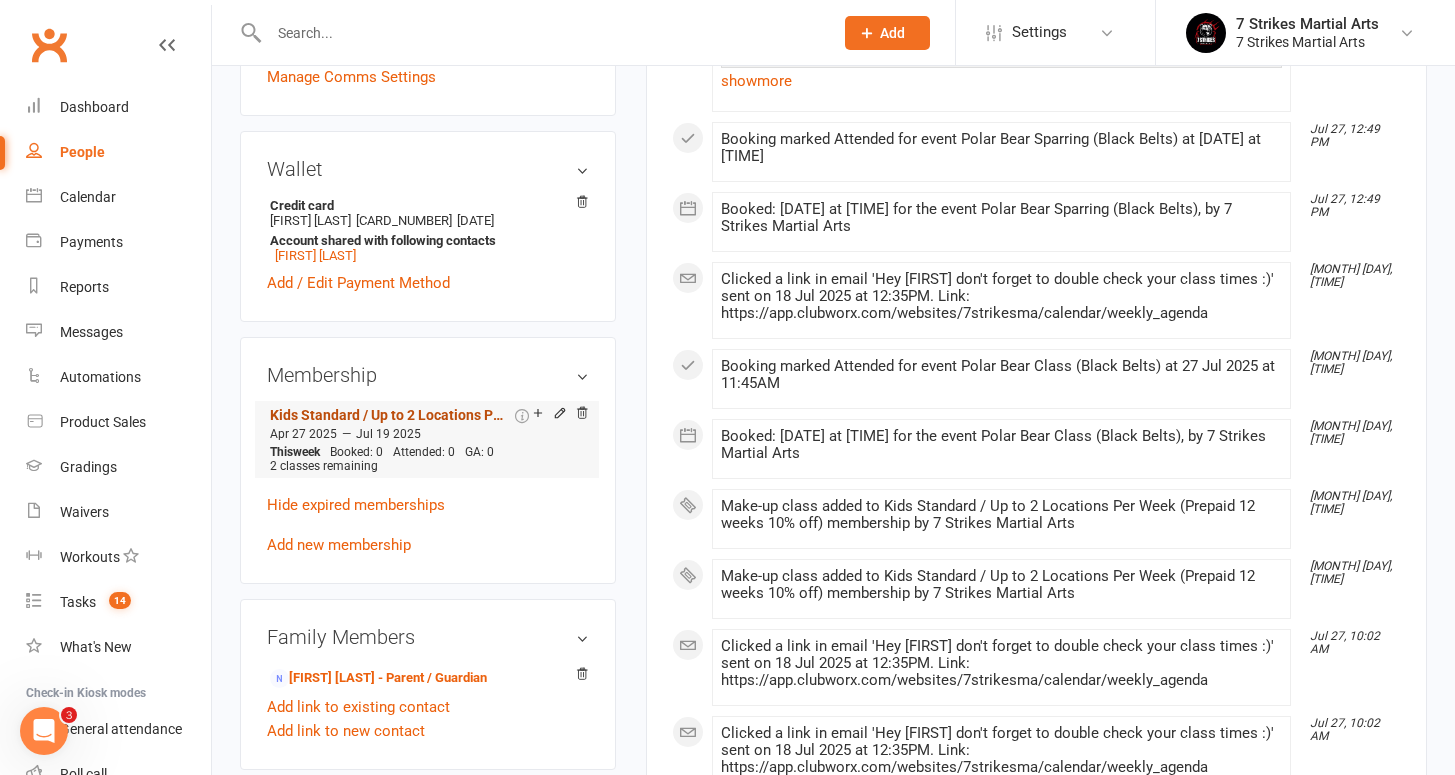 click on "Kids Standard / Up to 2 Locations Per Week (Prepaid 12 weeks 10% off)" at bounding box center [390, 415] 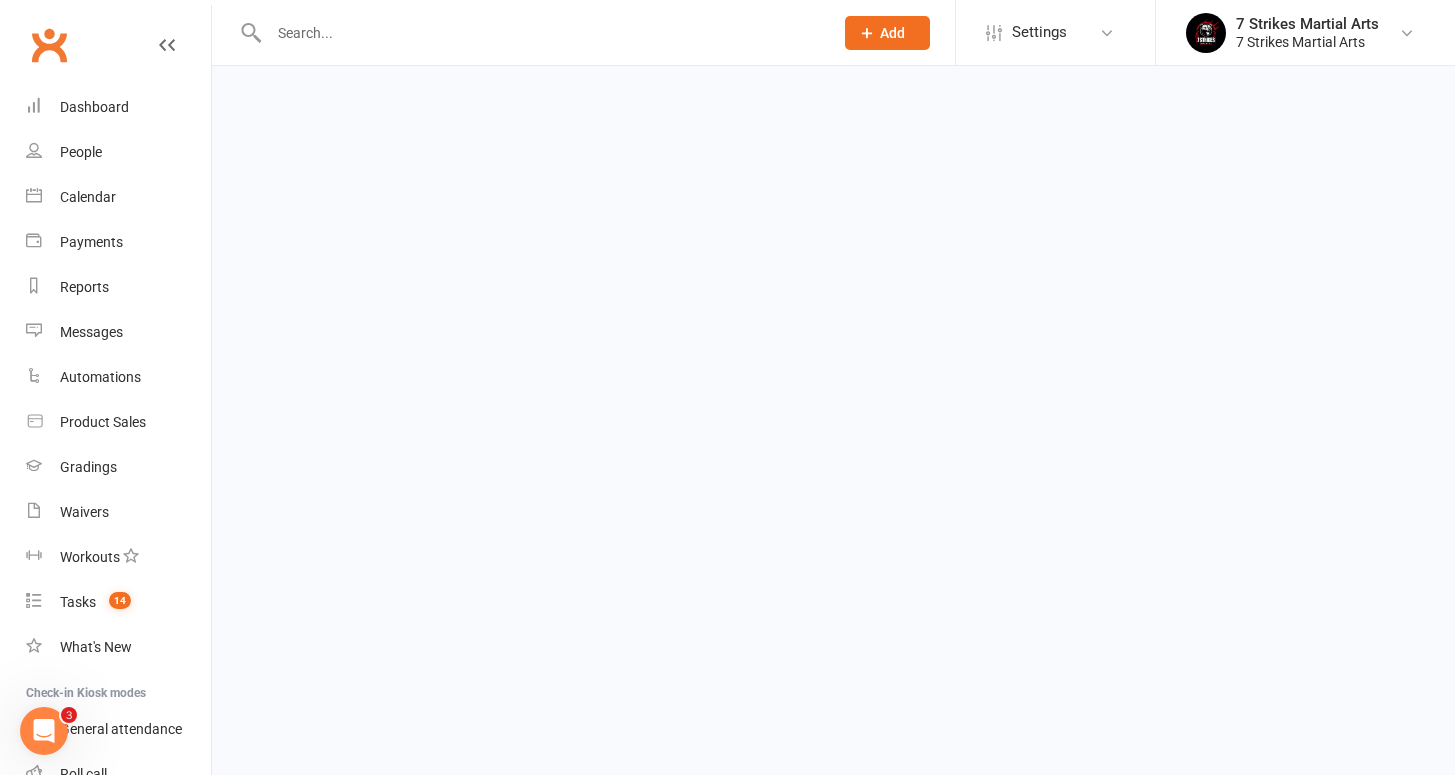 scroll, scrollTop: 0, scrollLeft: 0, axis: both 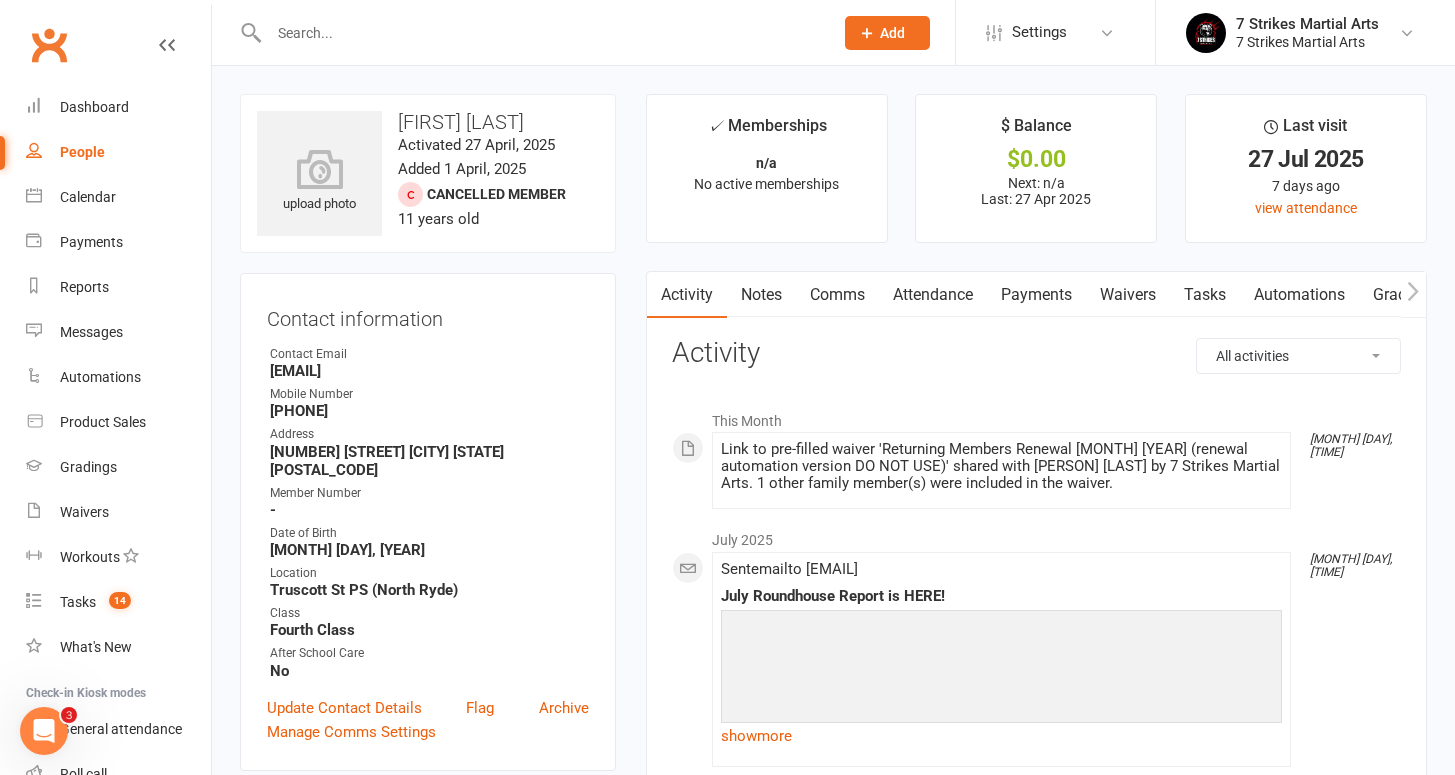 click on "Attendance" at bounding box center (933, 295) 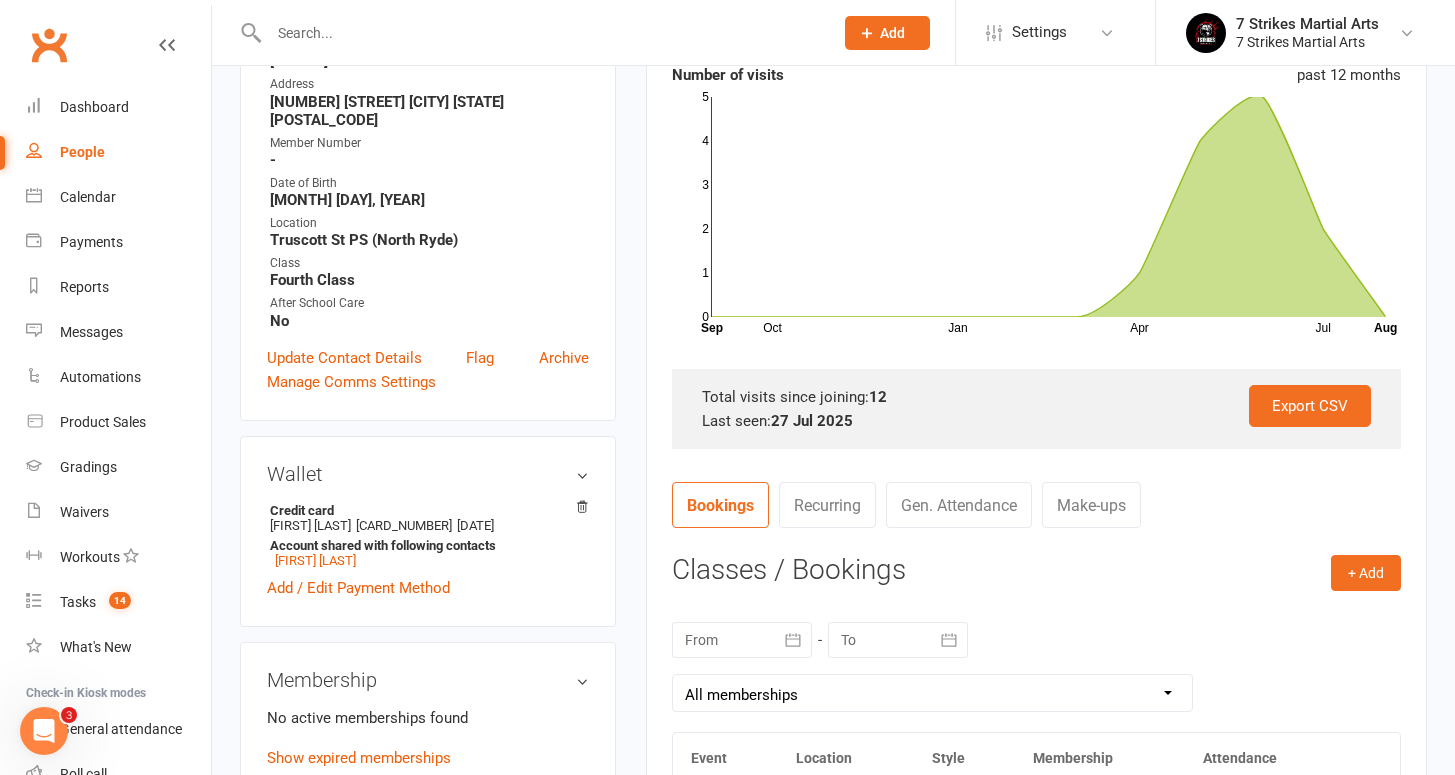 scroll, scrollTop: 482, scrollLeft: 0, axis: vertical 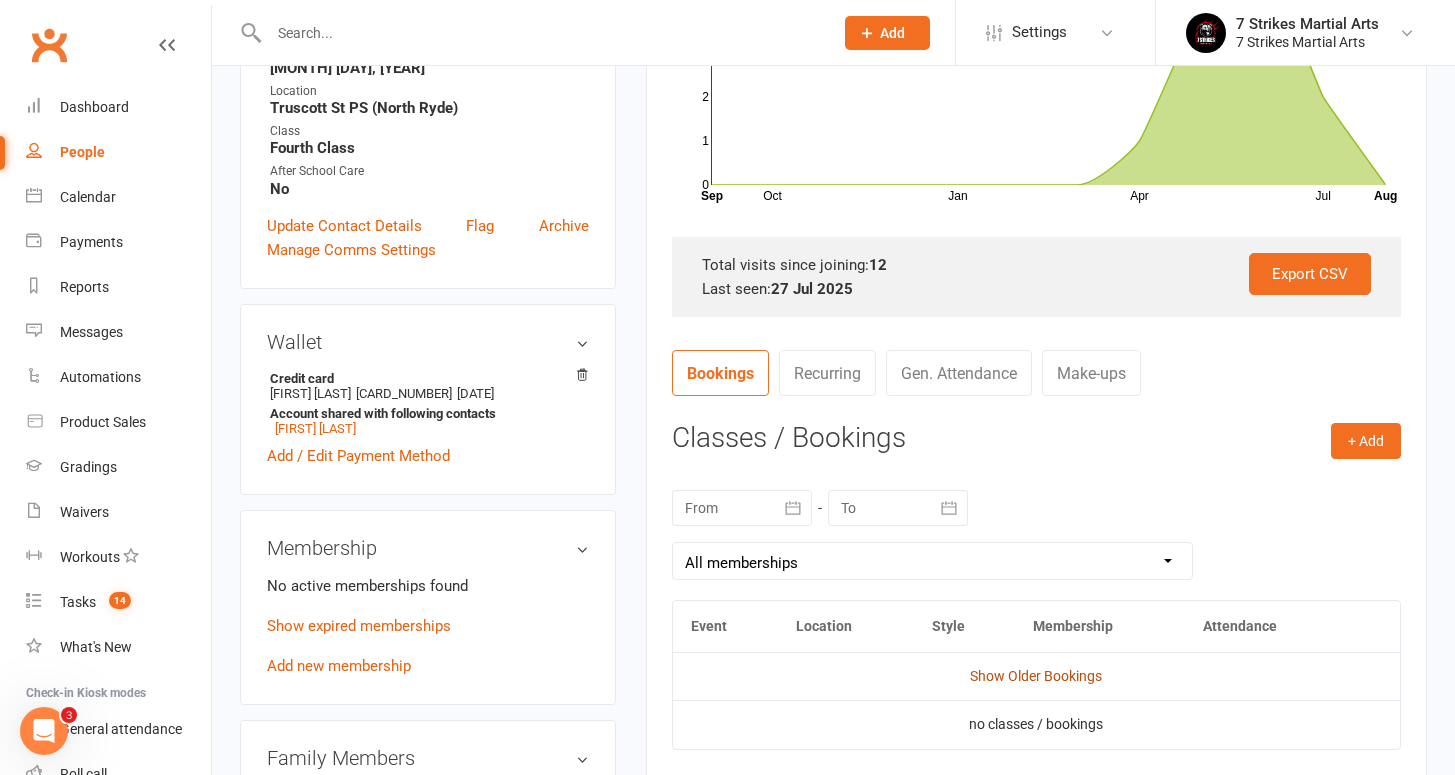 click on "Show Older Bookings" at bounding box center [1036, 676] 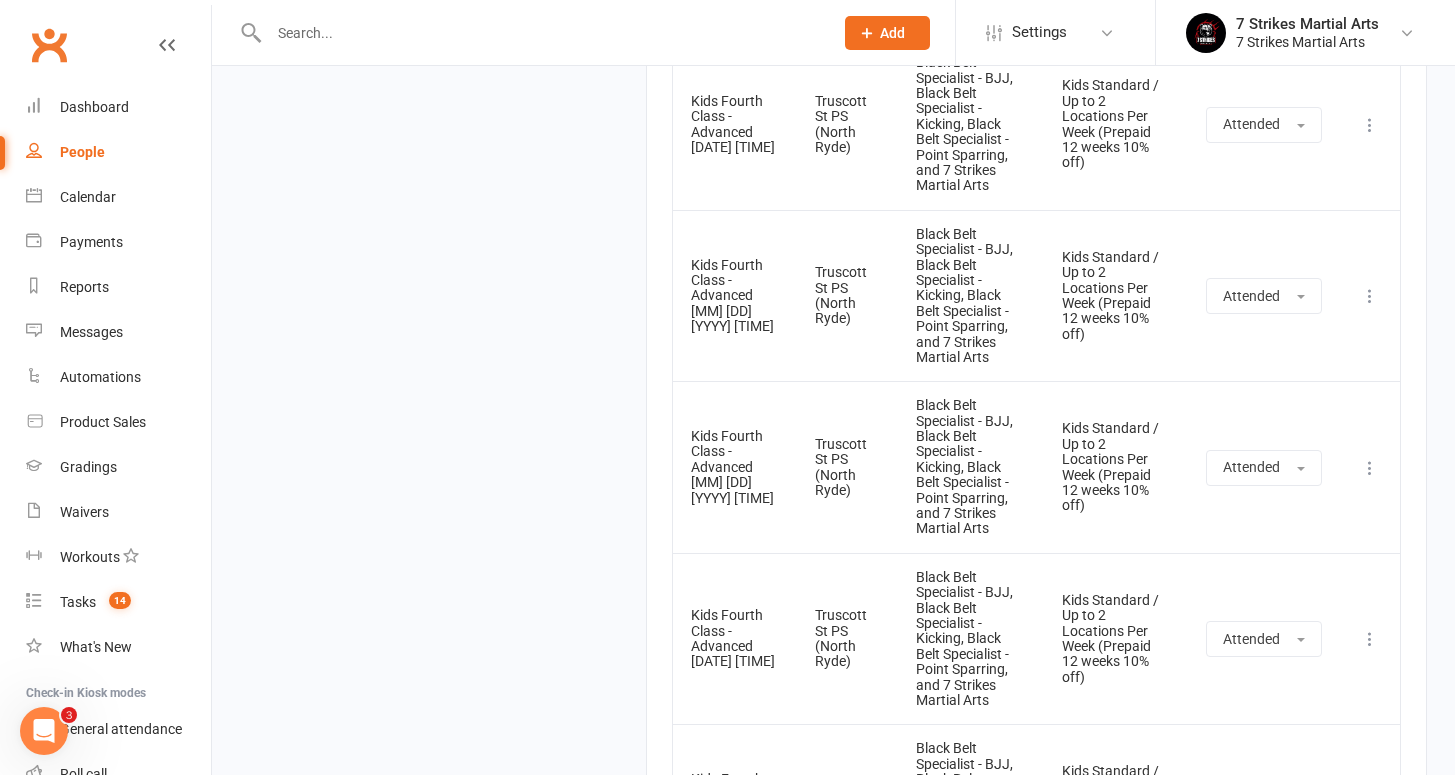 scroll, scrollTop: 2229, scrollLeft: 0, axis: vertical 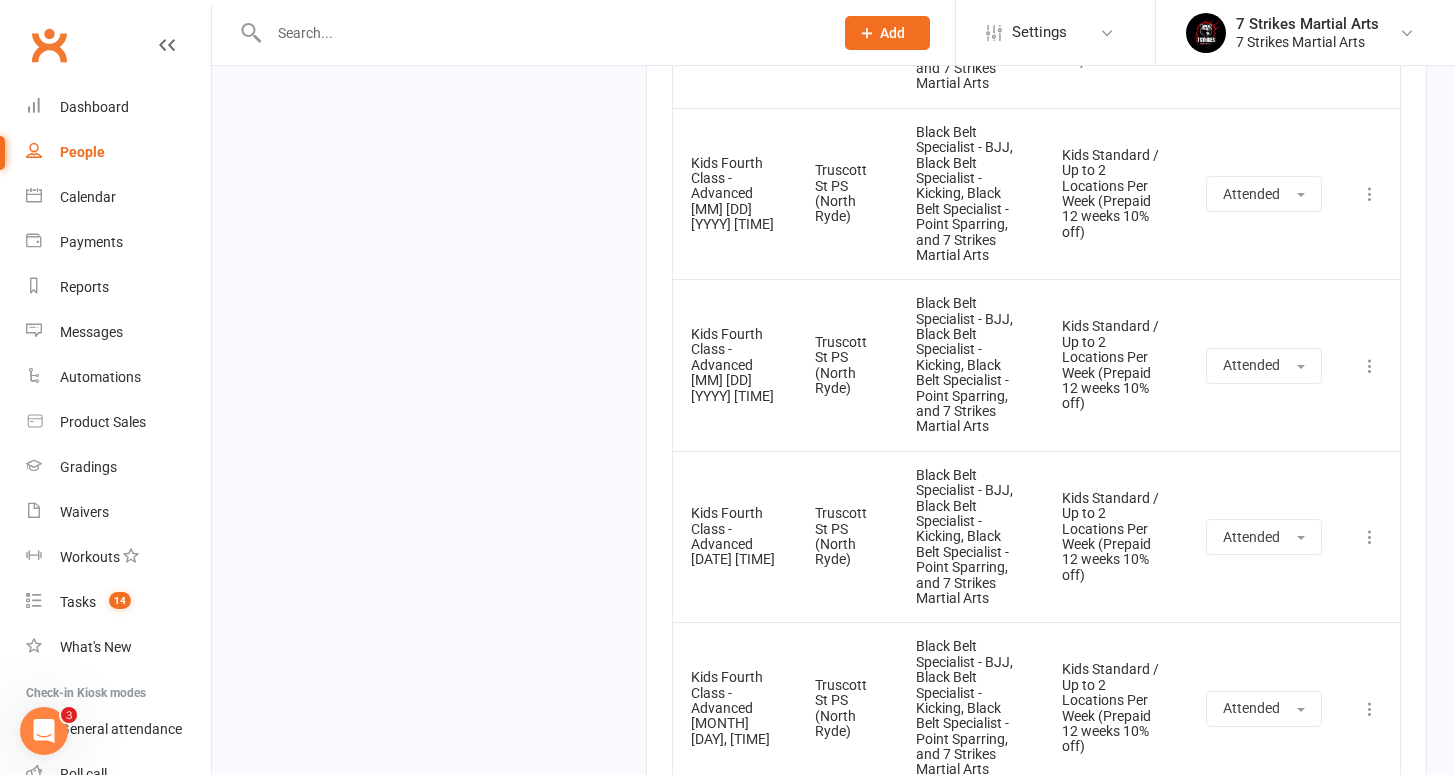 drag, startPoint x: 693, startPoint y: 348, endPoint x: 866, endPoint y: 538, distance: 256.9611 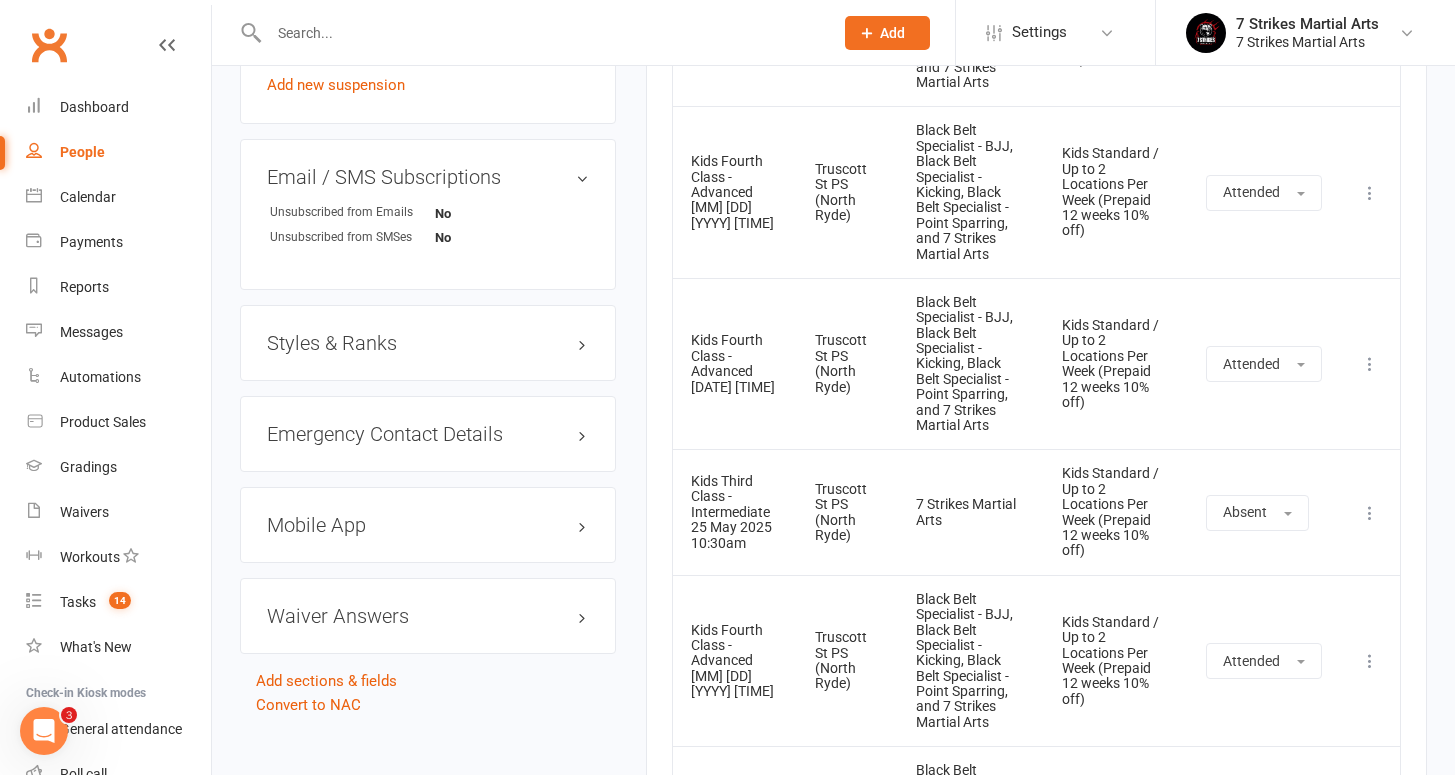 scroll, scrollTop: 486, scrollLeft: 0, axis: vertical 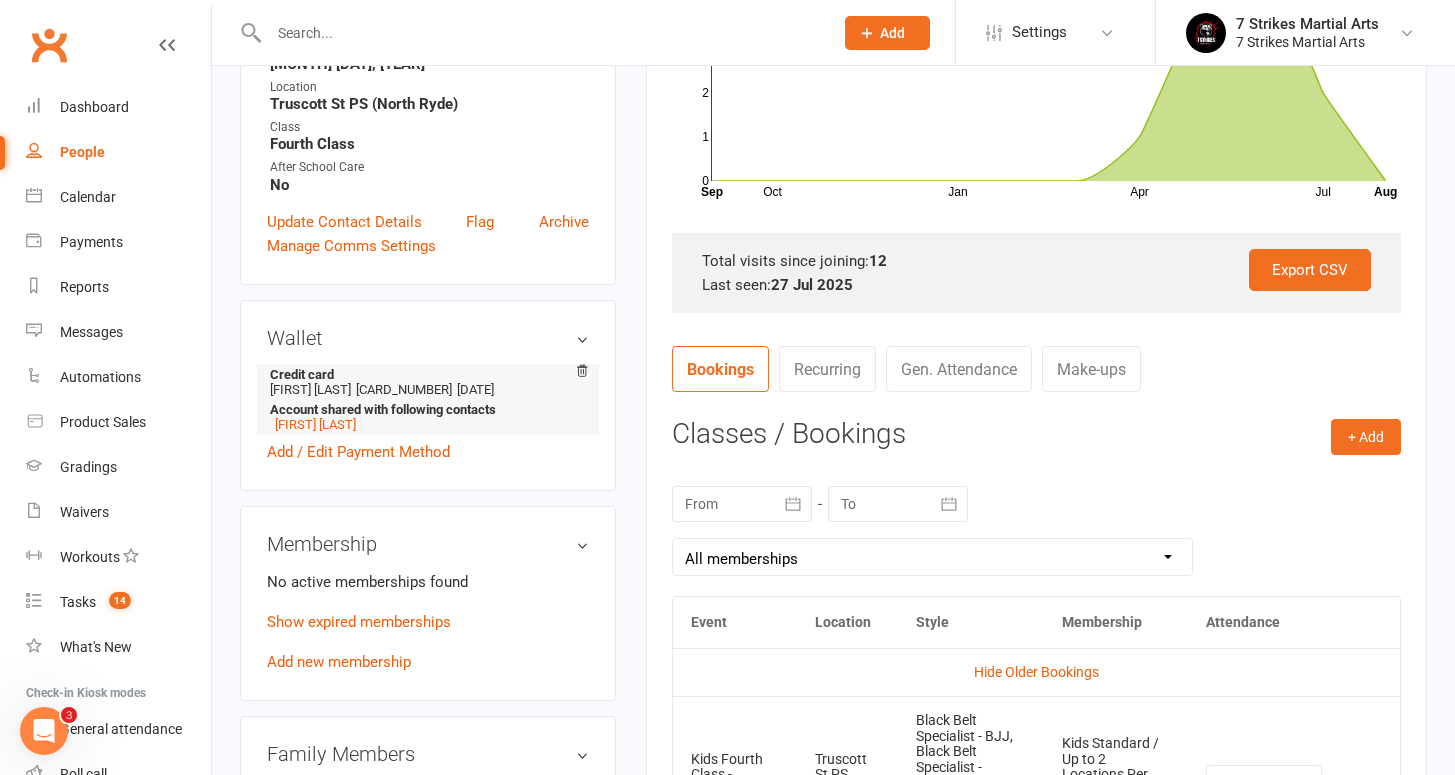 drag, startPoint x: 489, startPoint y: 369, endPoint x: 456, endPoint y: 368, distance: 33.01515 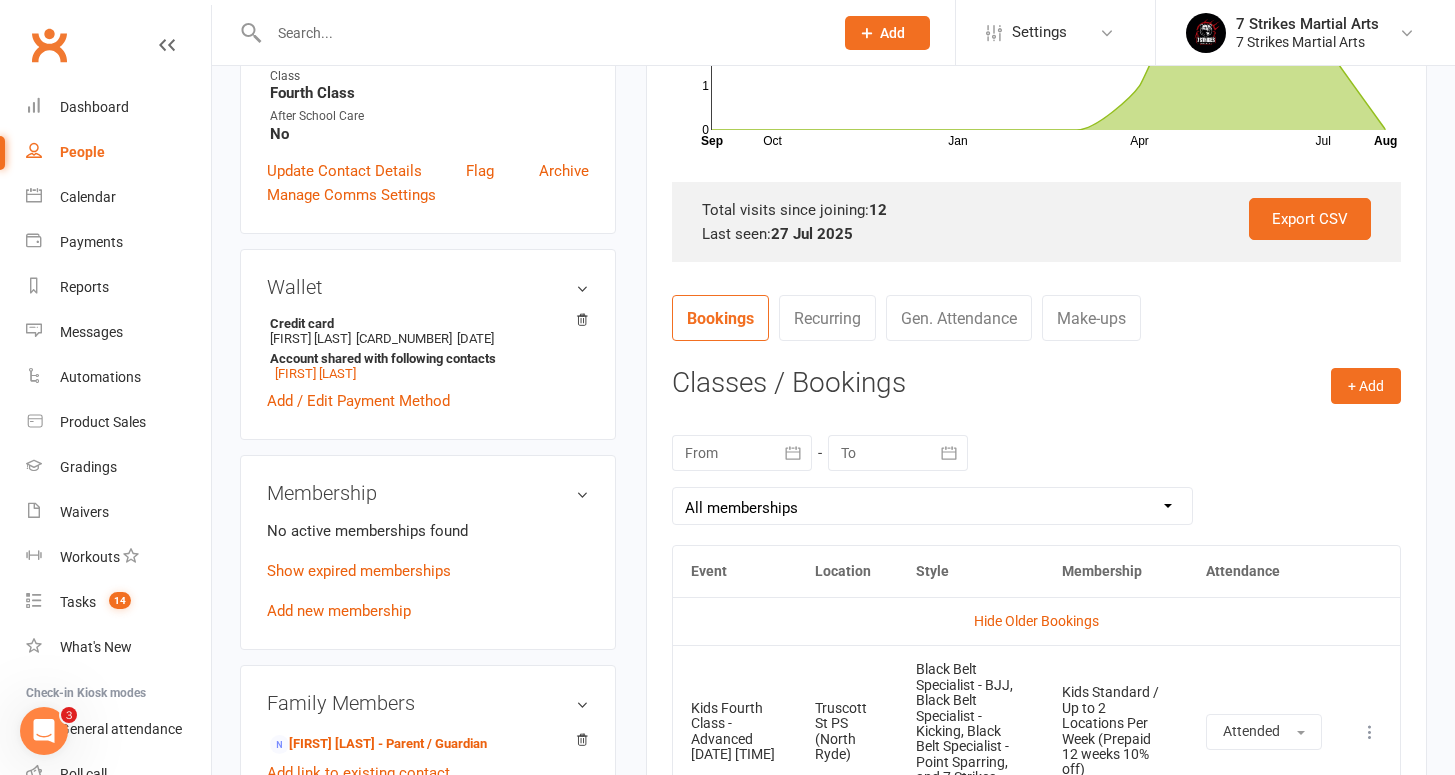 scroll, scrollTop: 590, scrollLeft: 0, axis: vertical 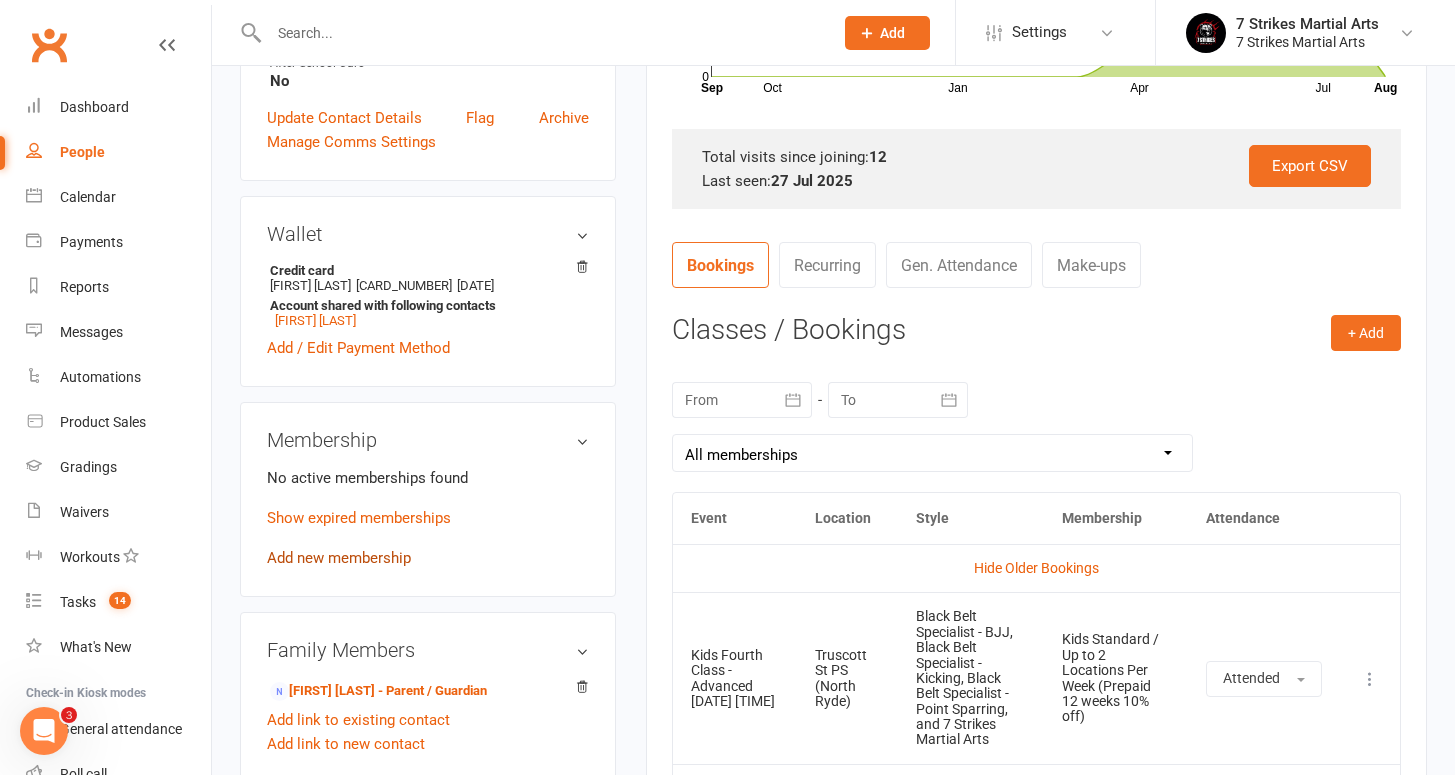 click on "Add new membership" at bounding box center [339, 558] 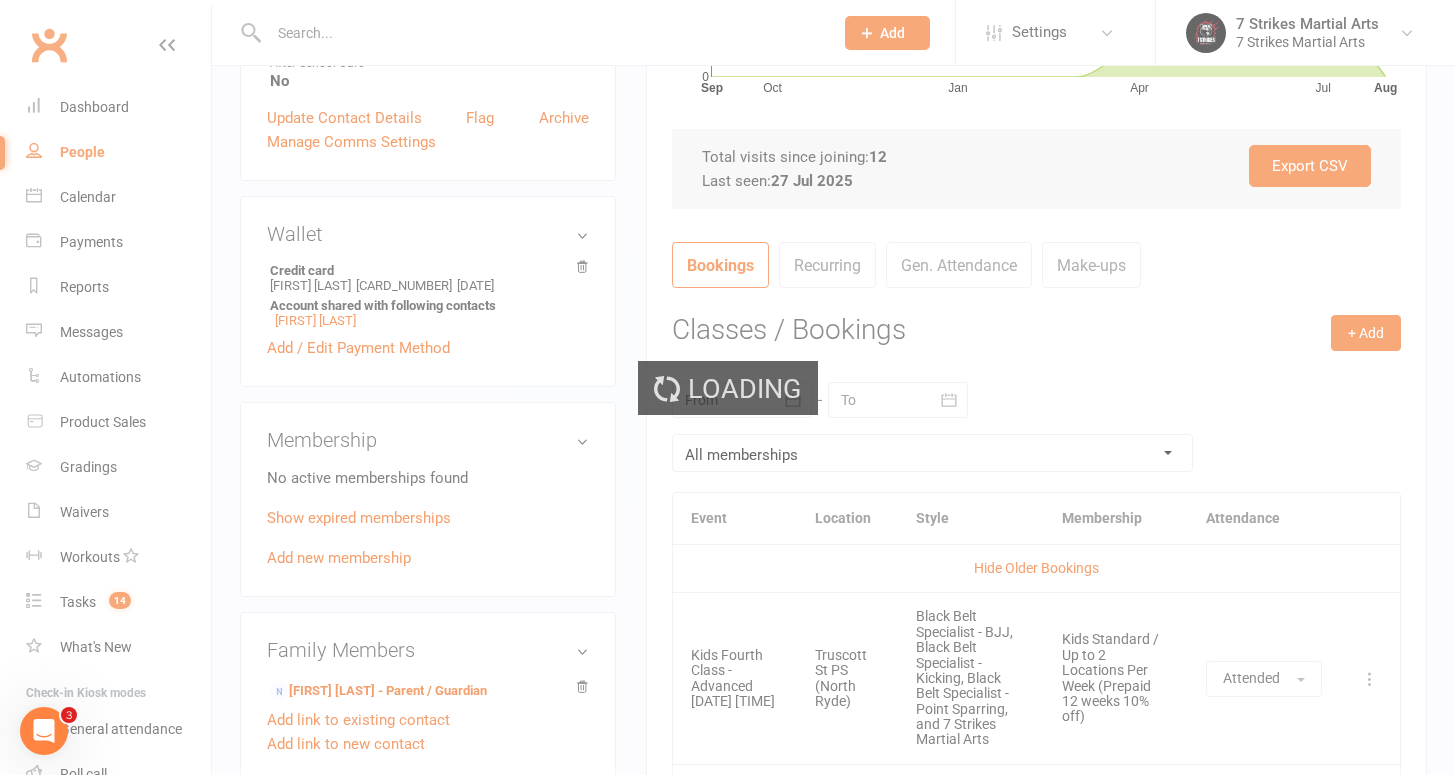 scroll, scrollTop: 0, scrollLeft: 0, axis: both 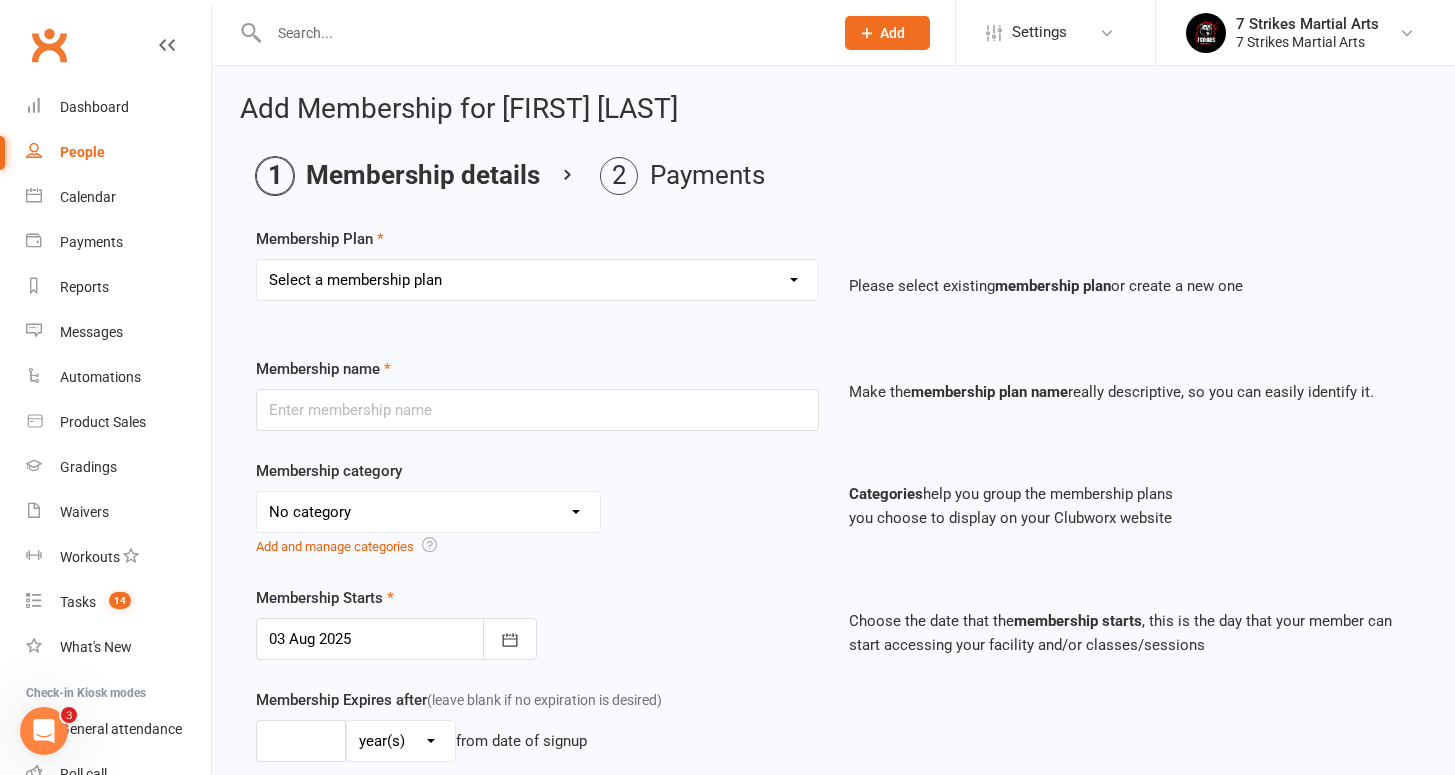 select on "8" 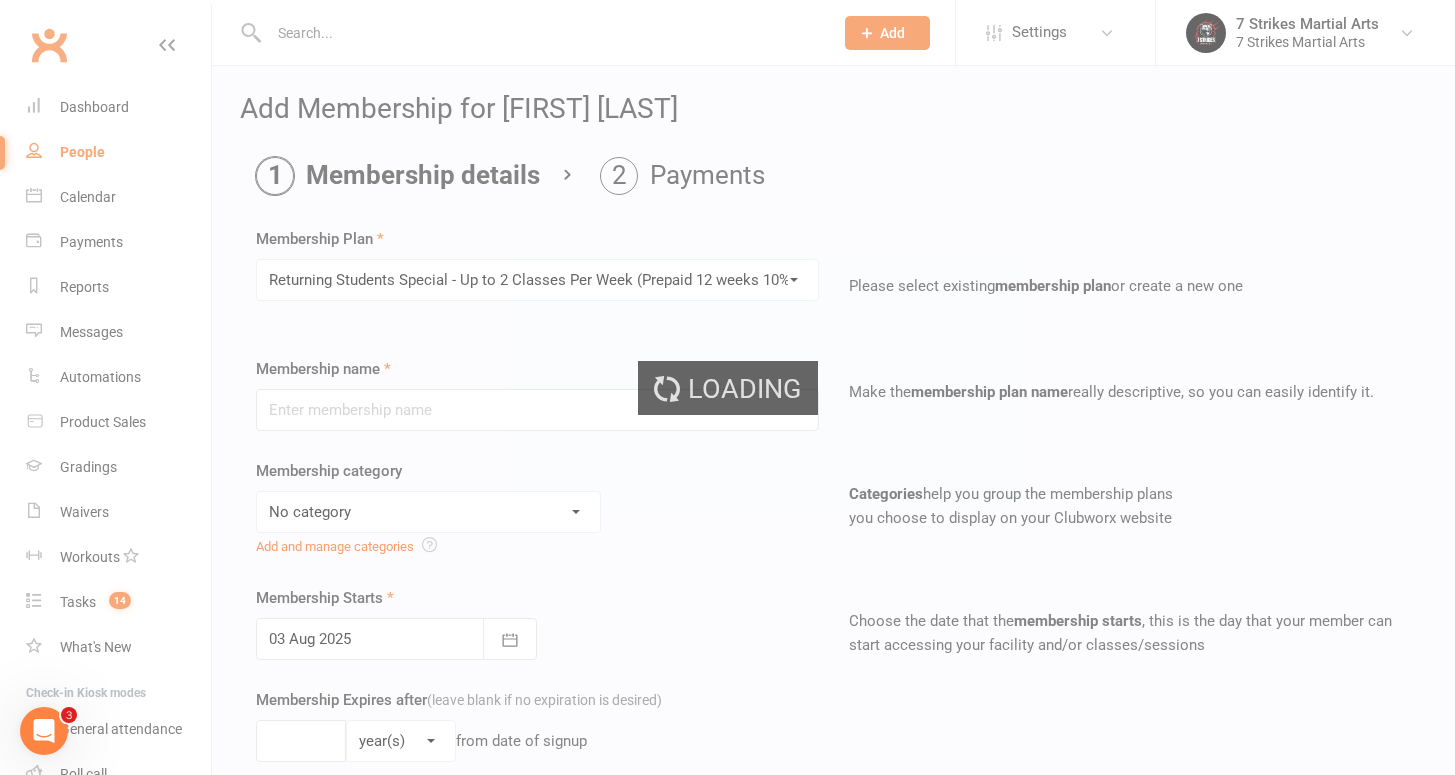 type on "Returning Students Special - Up to 2 Classes Per Week (Prepaid 12 weeks 10% off)" 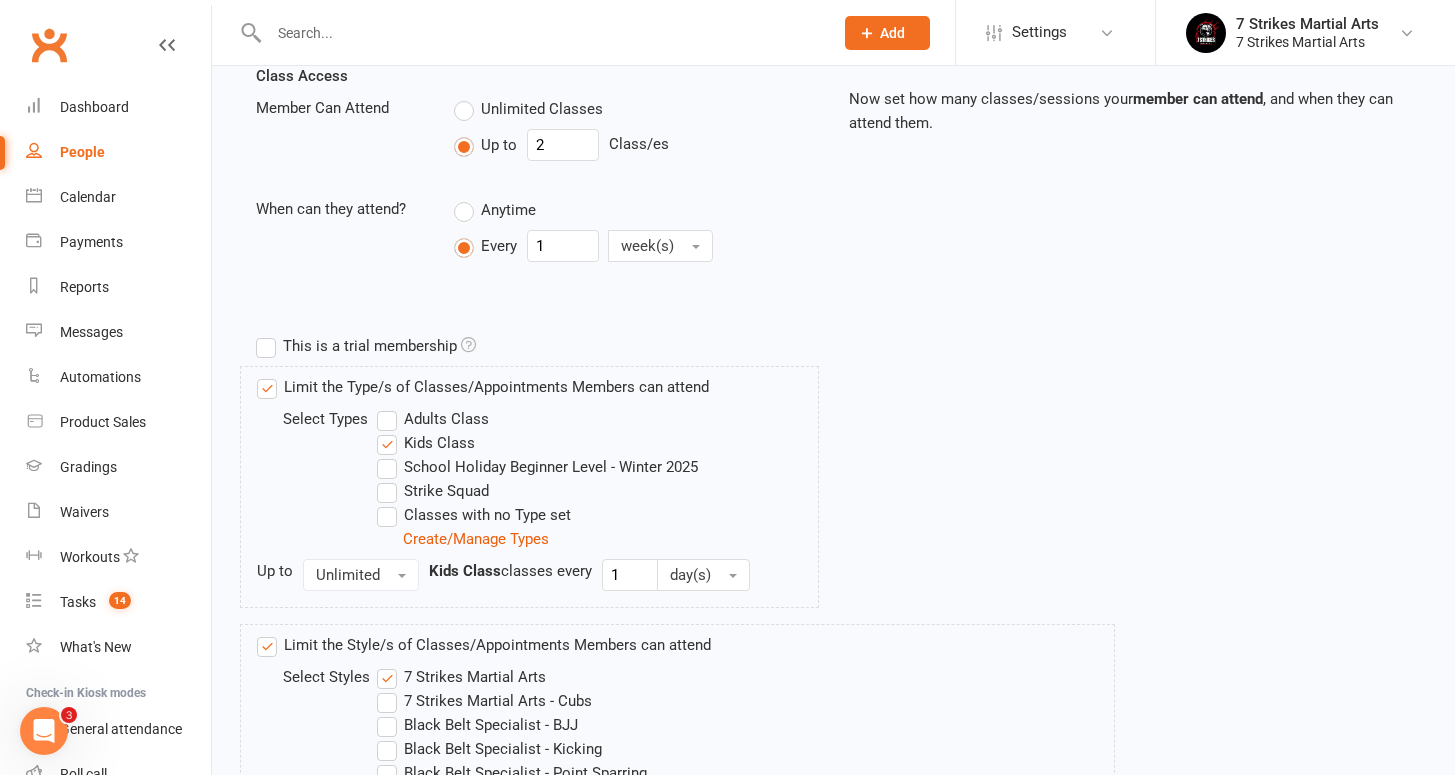 scroll, scrollTop: 1214, scrollLeft: 0, axis: vertical 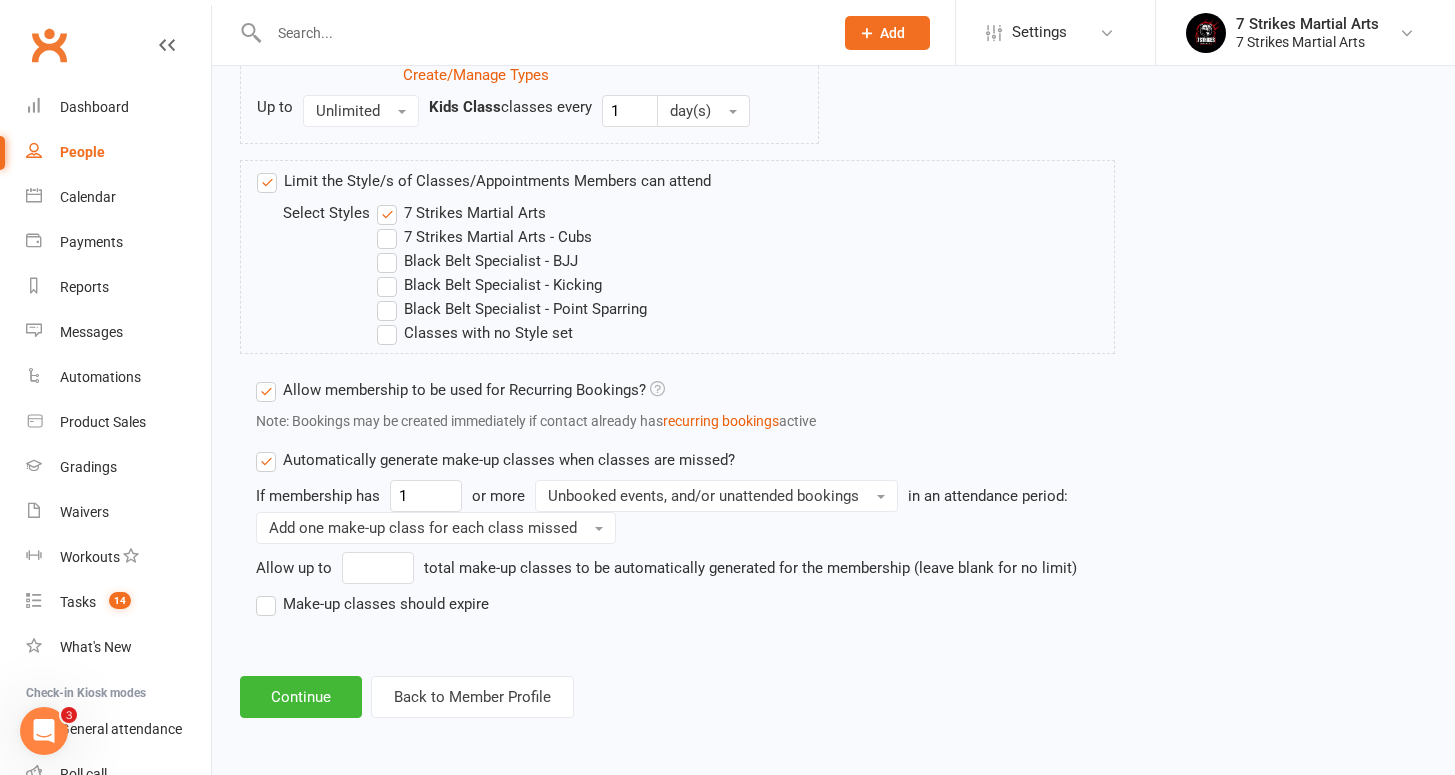 click on "Make-up classes should expire" at bounding box center [372, 604] 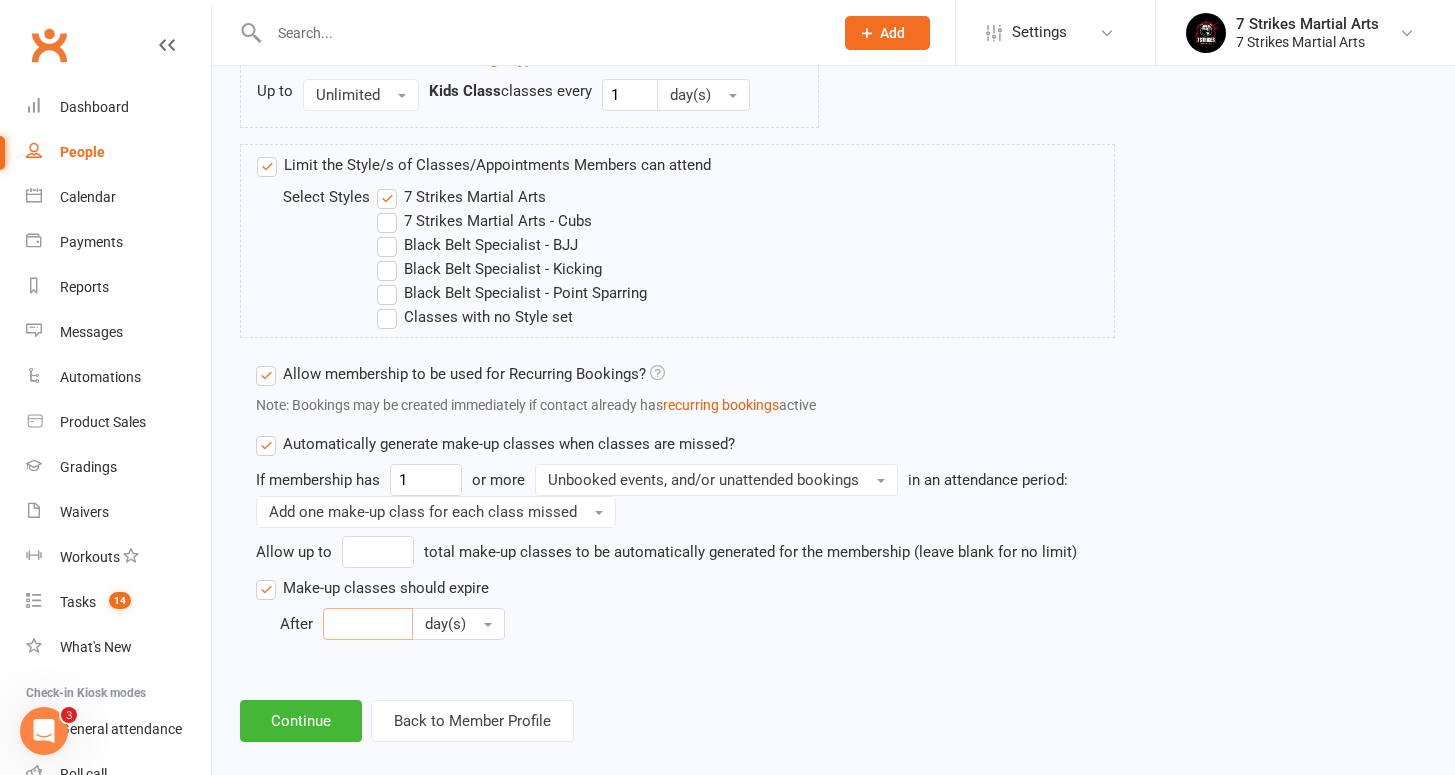click at bounding box center (368, 624) 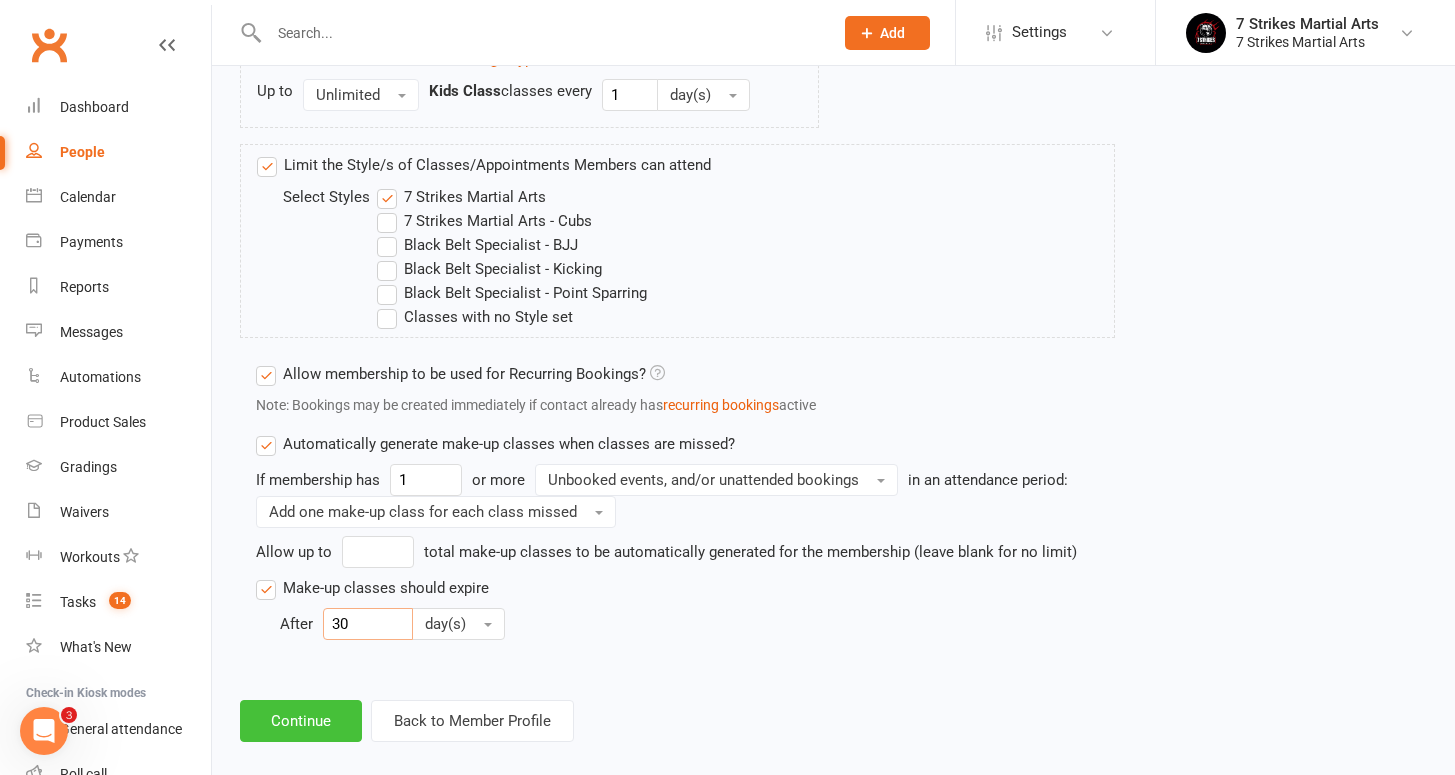 type on "30" 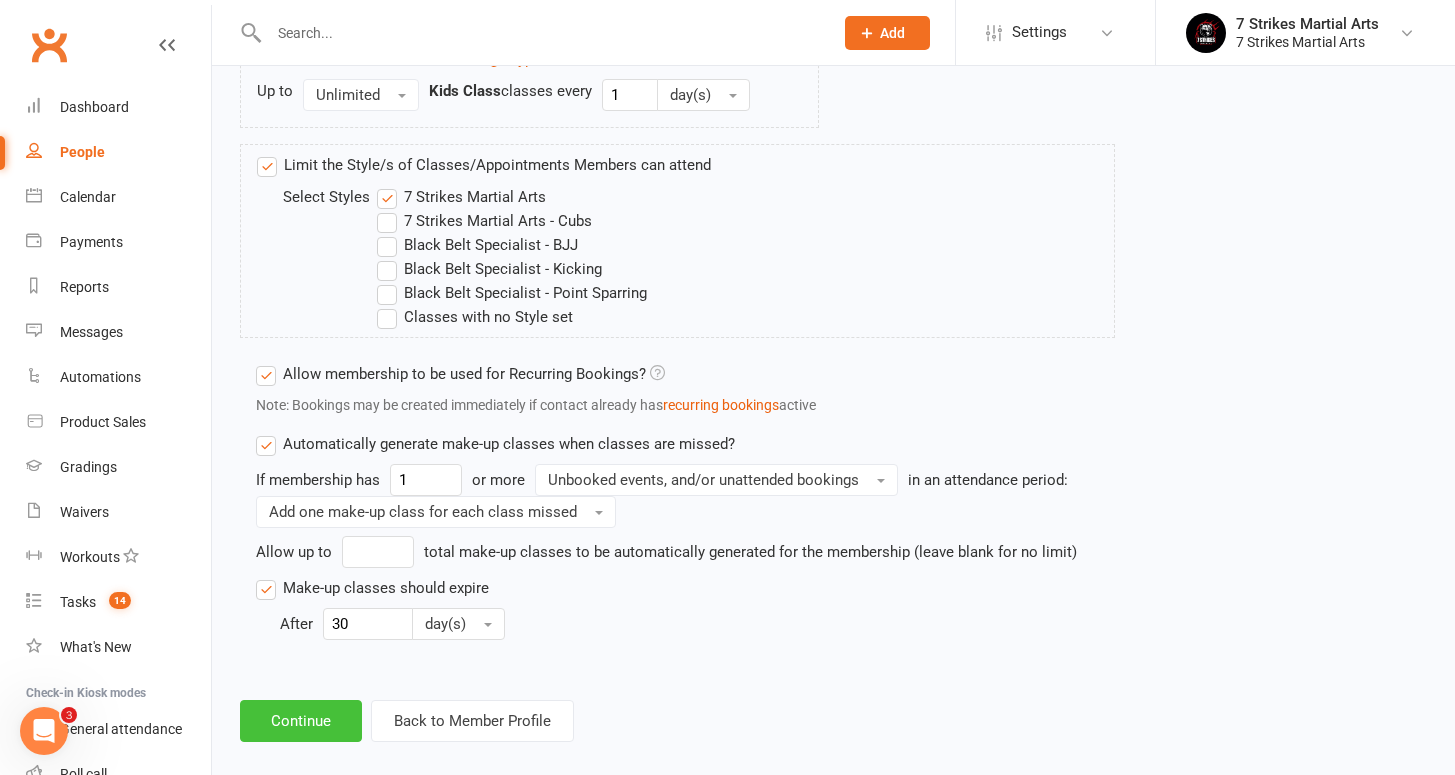 click on "Continue" at bounding box center [301, 721] 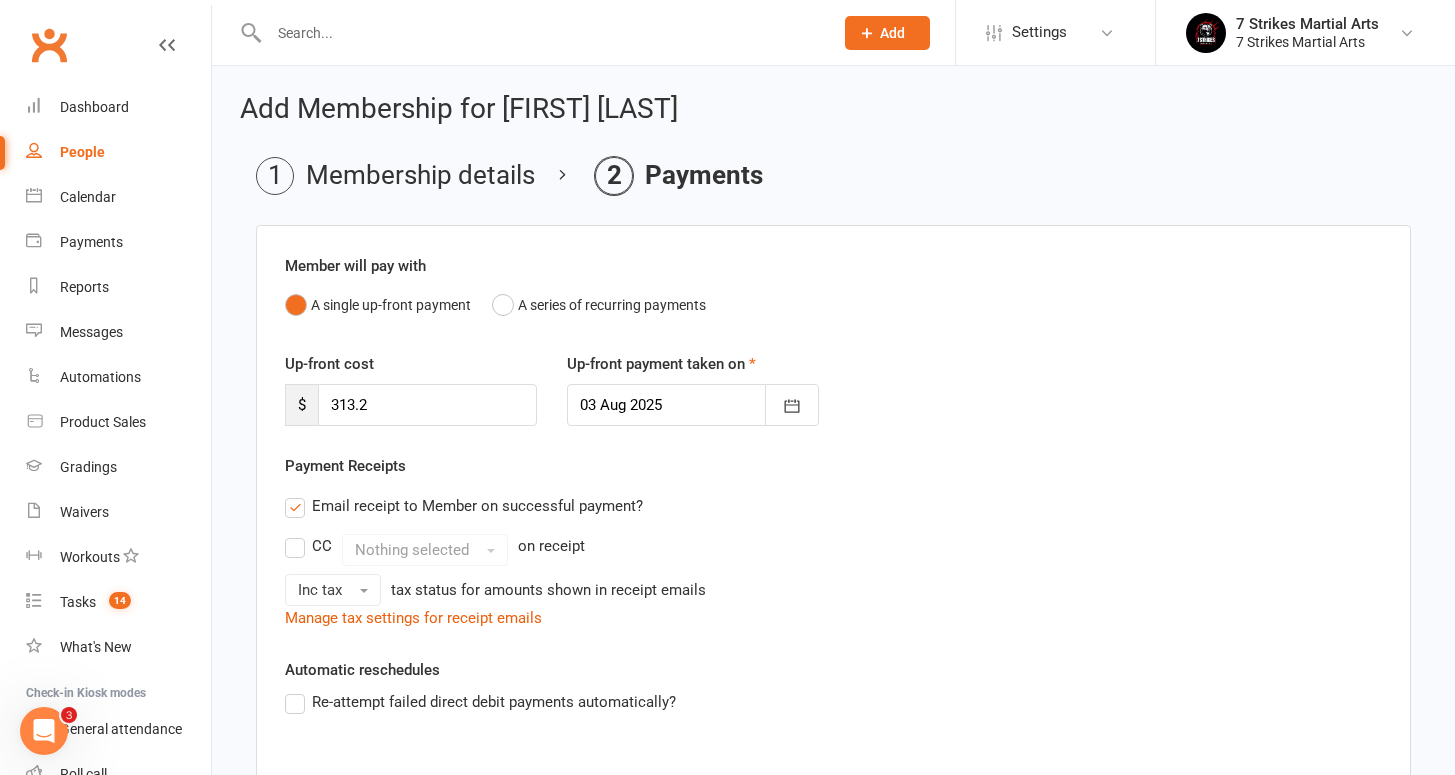 scroll, scrollTop: 4, scrollLeft: 0, axis: vertical 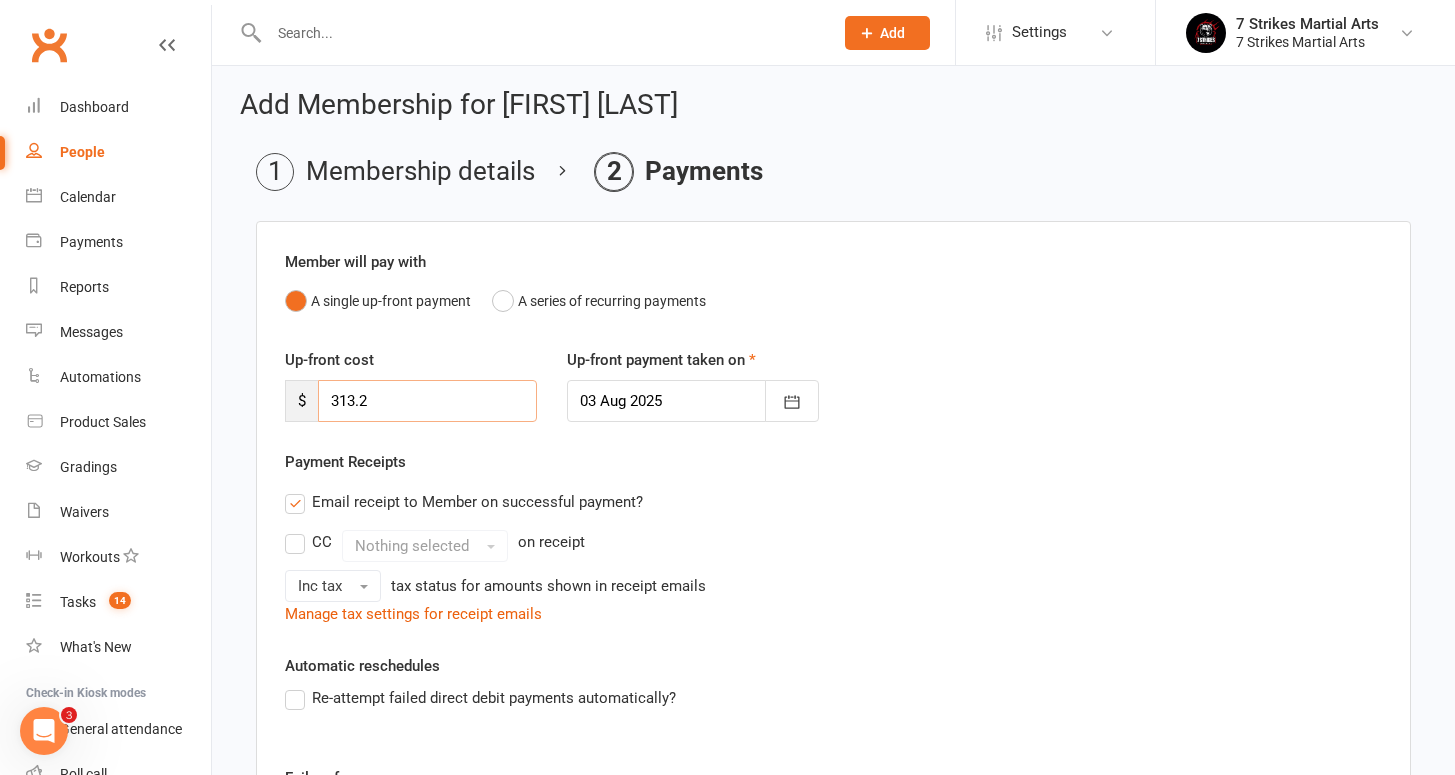 click on "313.2" at bounding box center [427, 401] 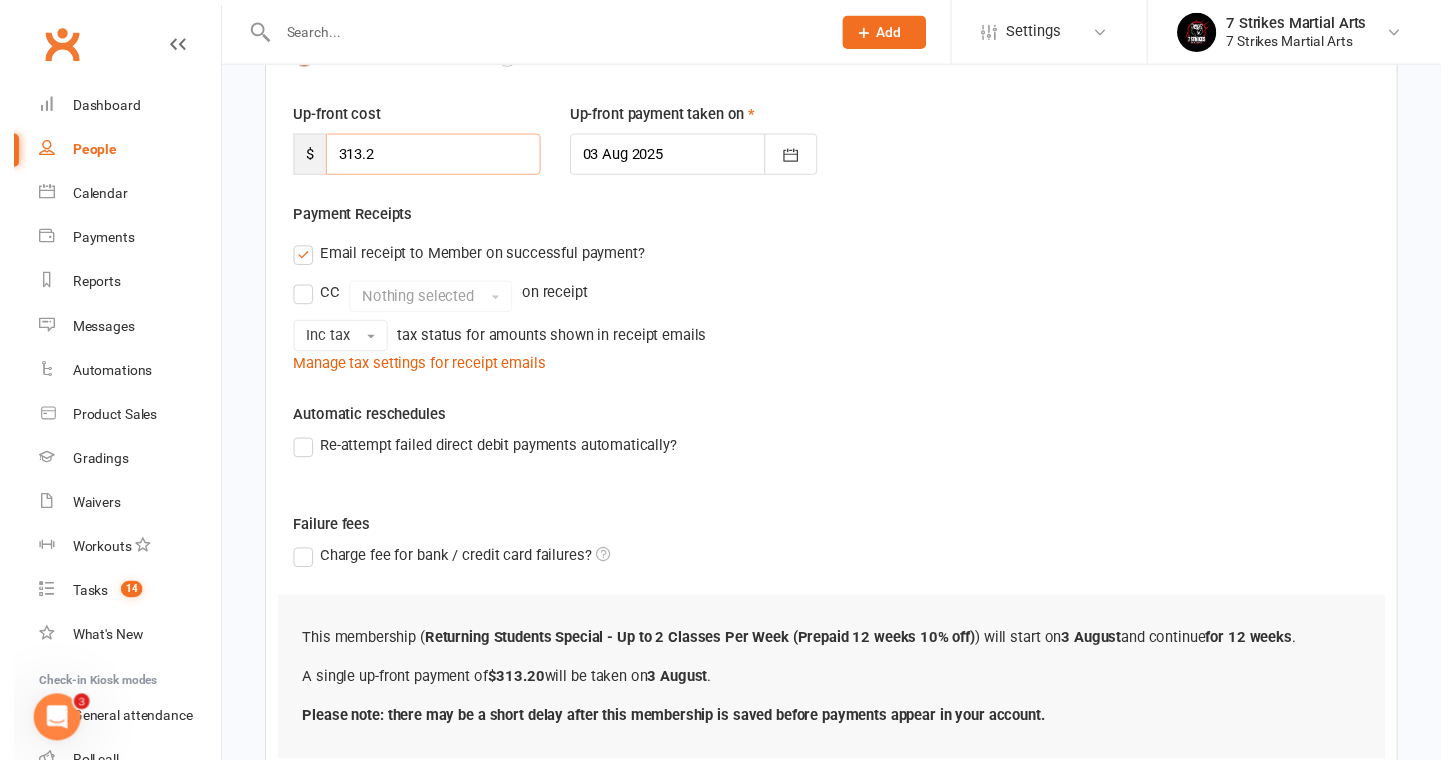 scroll, scrollTop: 410, scrollLeft: 0, axis: vertical 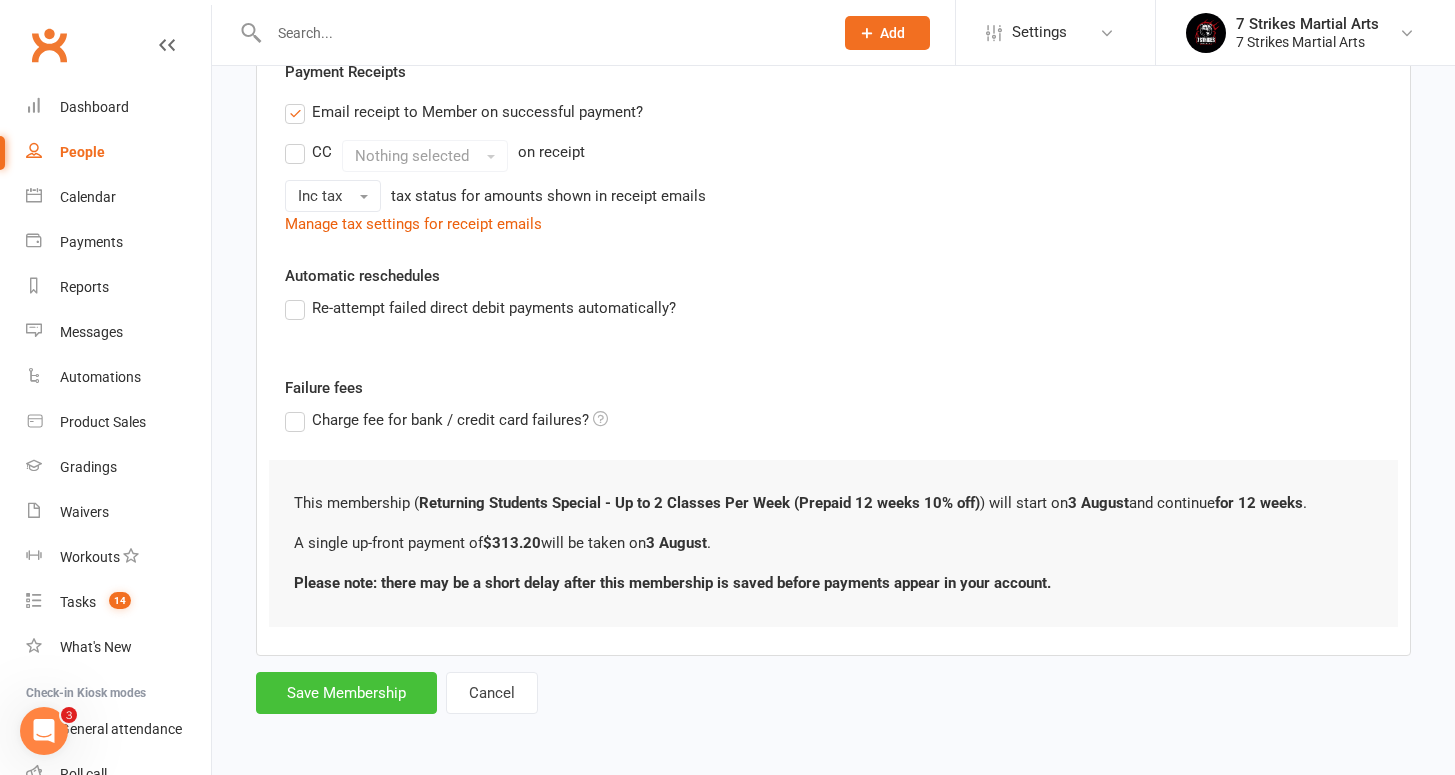 click on "Save Membership" at bounding box center (346, 693) 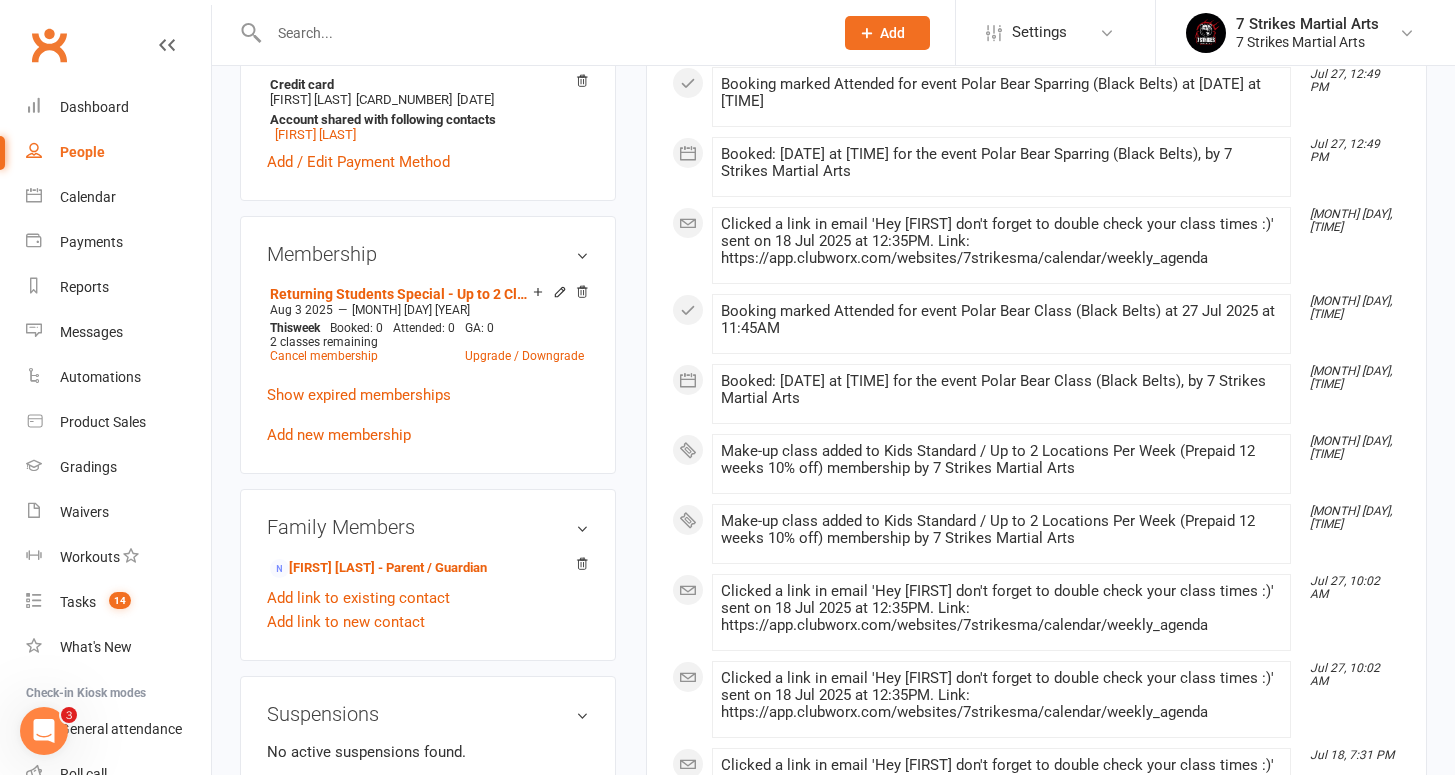 scroll, scrollTop: 0, scrollLeft: 0, axis: both 